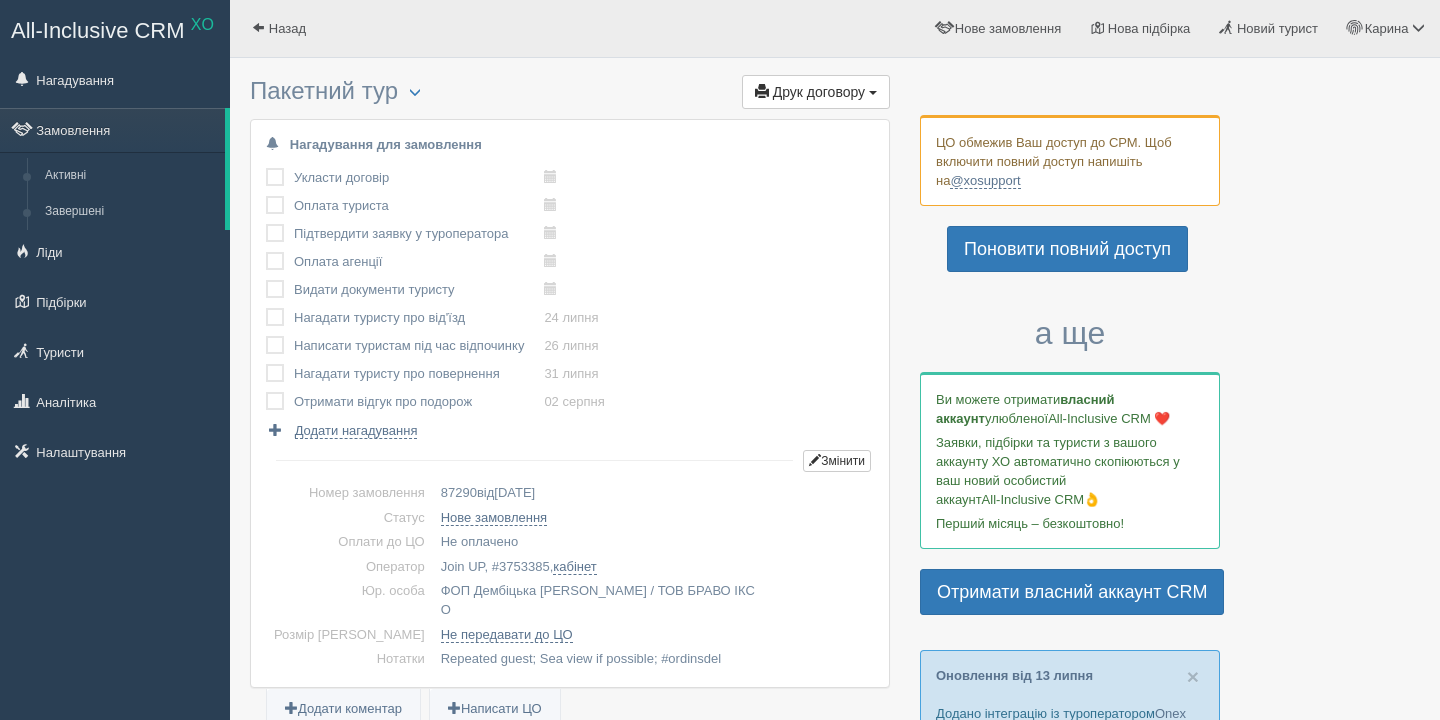 scroll, scrollTop: 0, scrollLeft: 0, axis: both 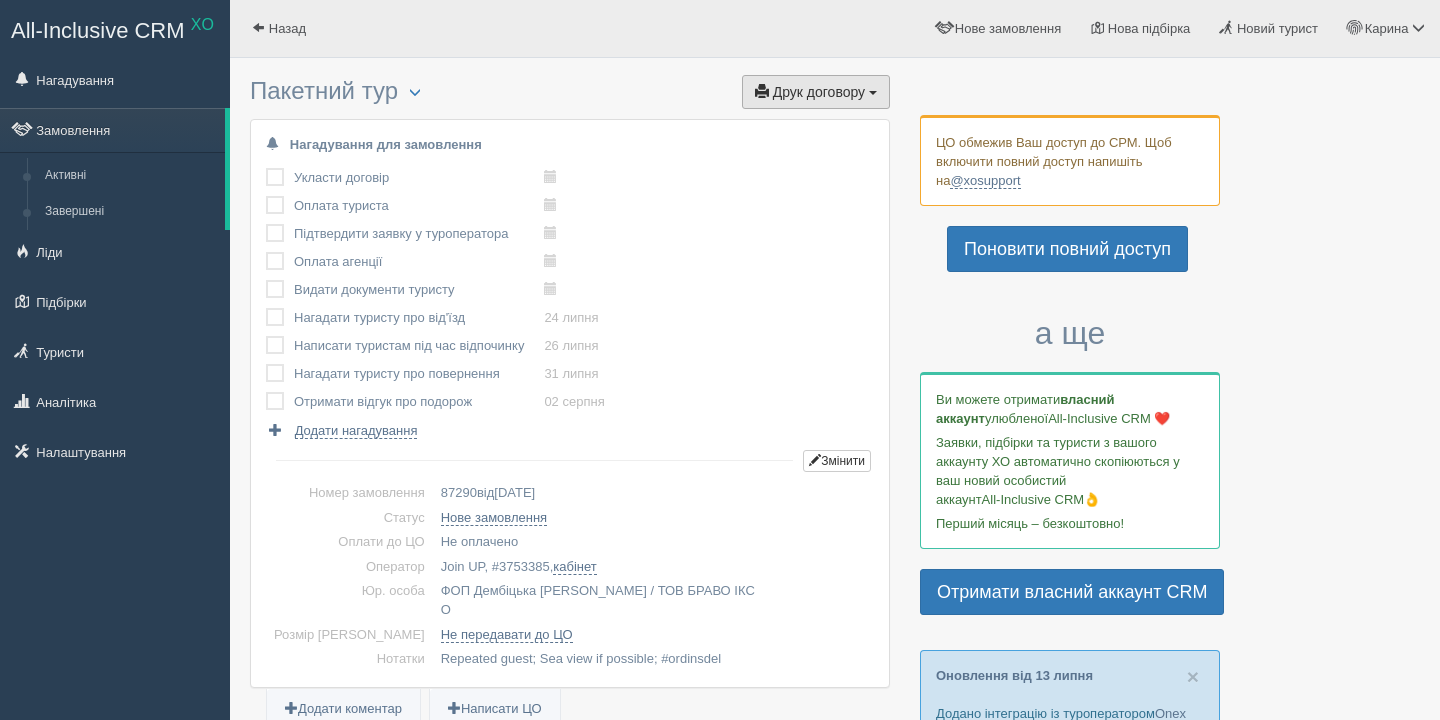 click on "Друк договору
Друк" at bounding box center (816, 92) 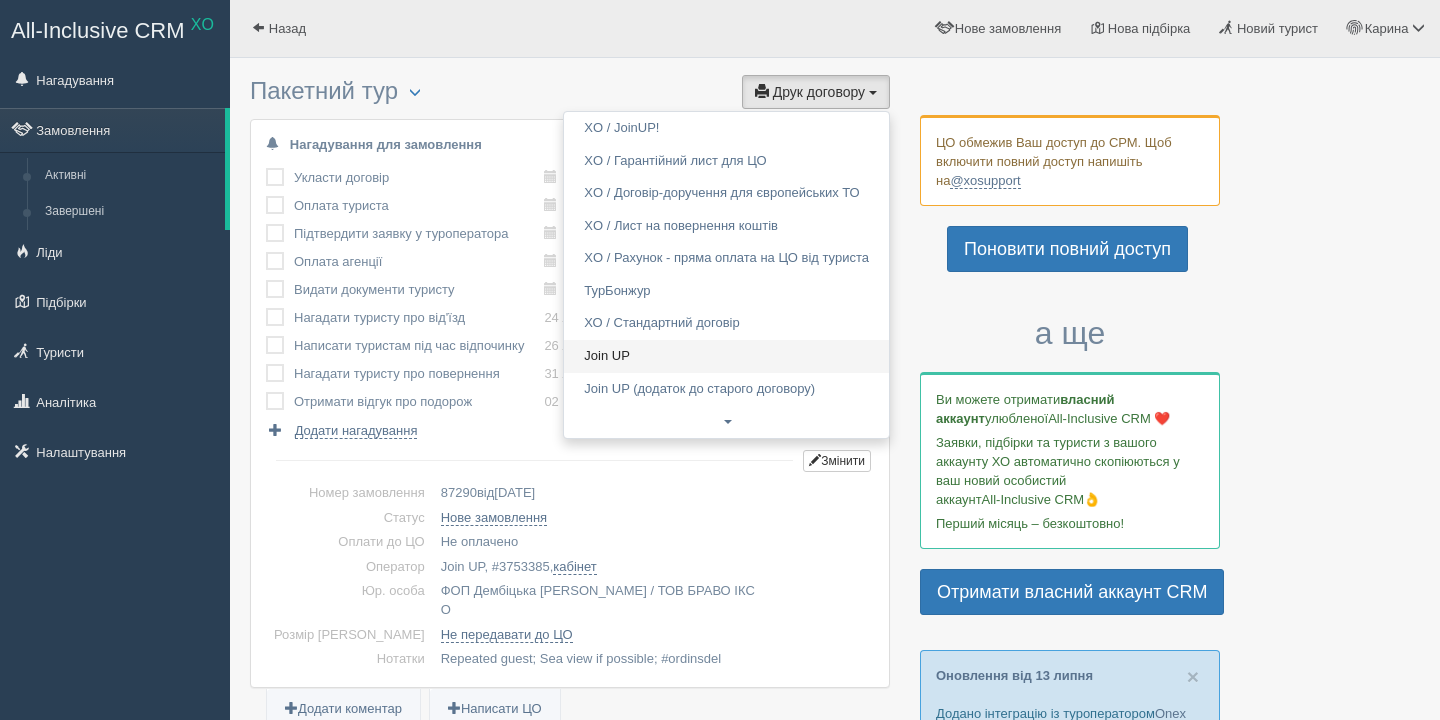 click on "Join UP" at bounding box center [726, 356] 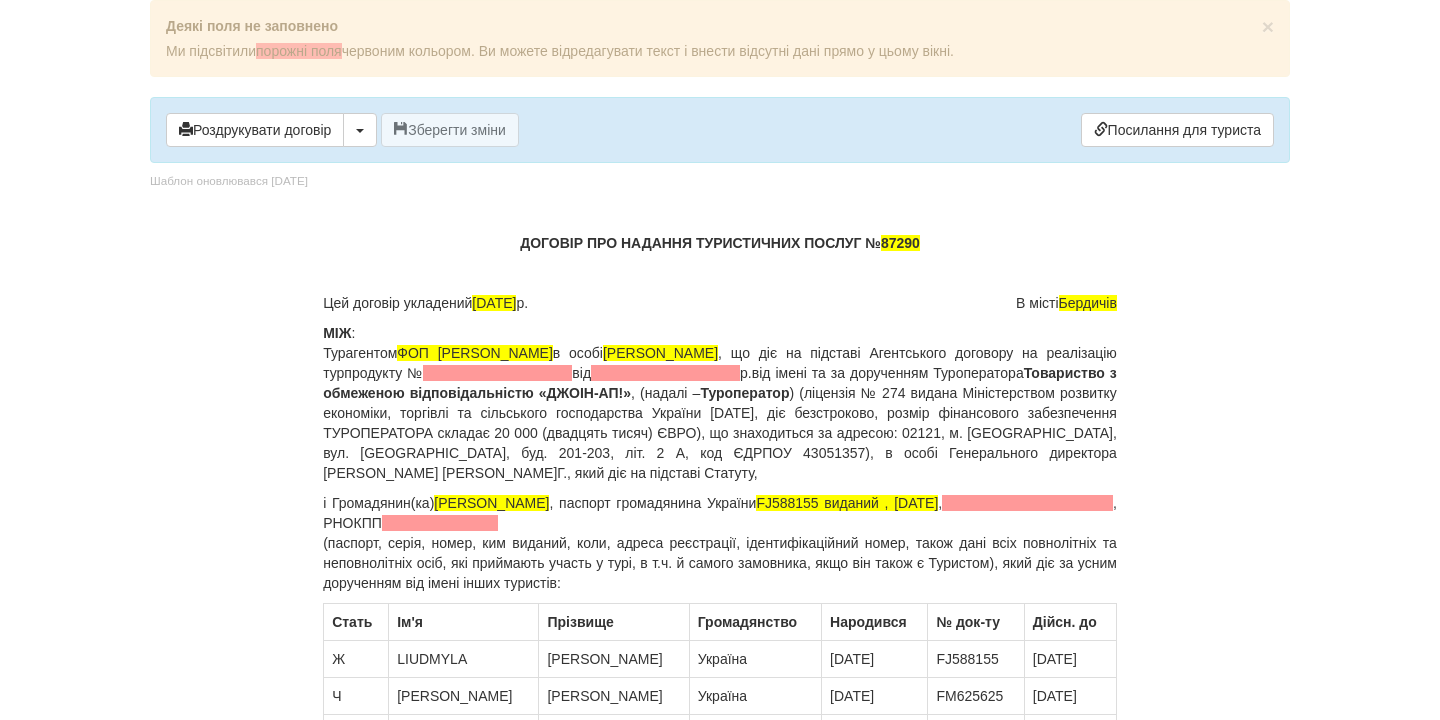 scroll, scrollTop: 0, scrollLeft: 0, axis: both 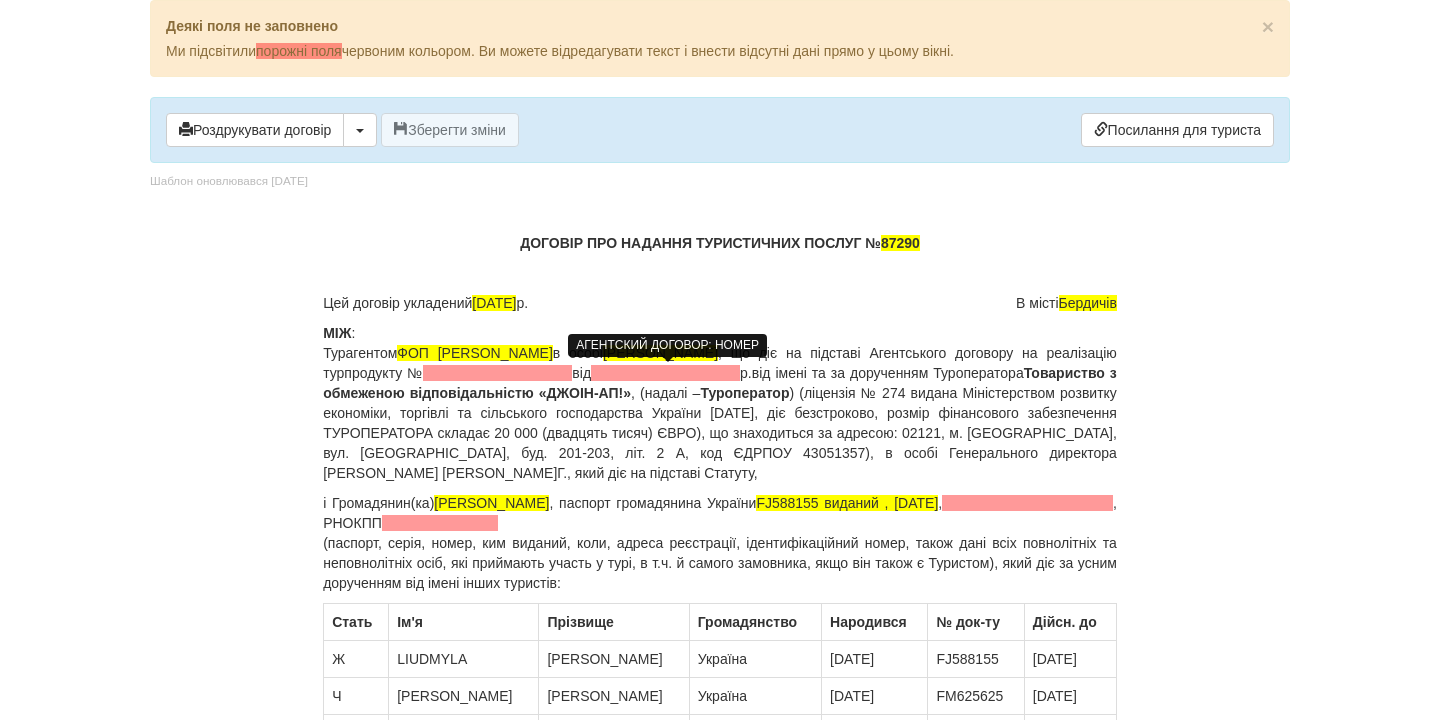 click at bounding box center [497, 373] 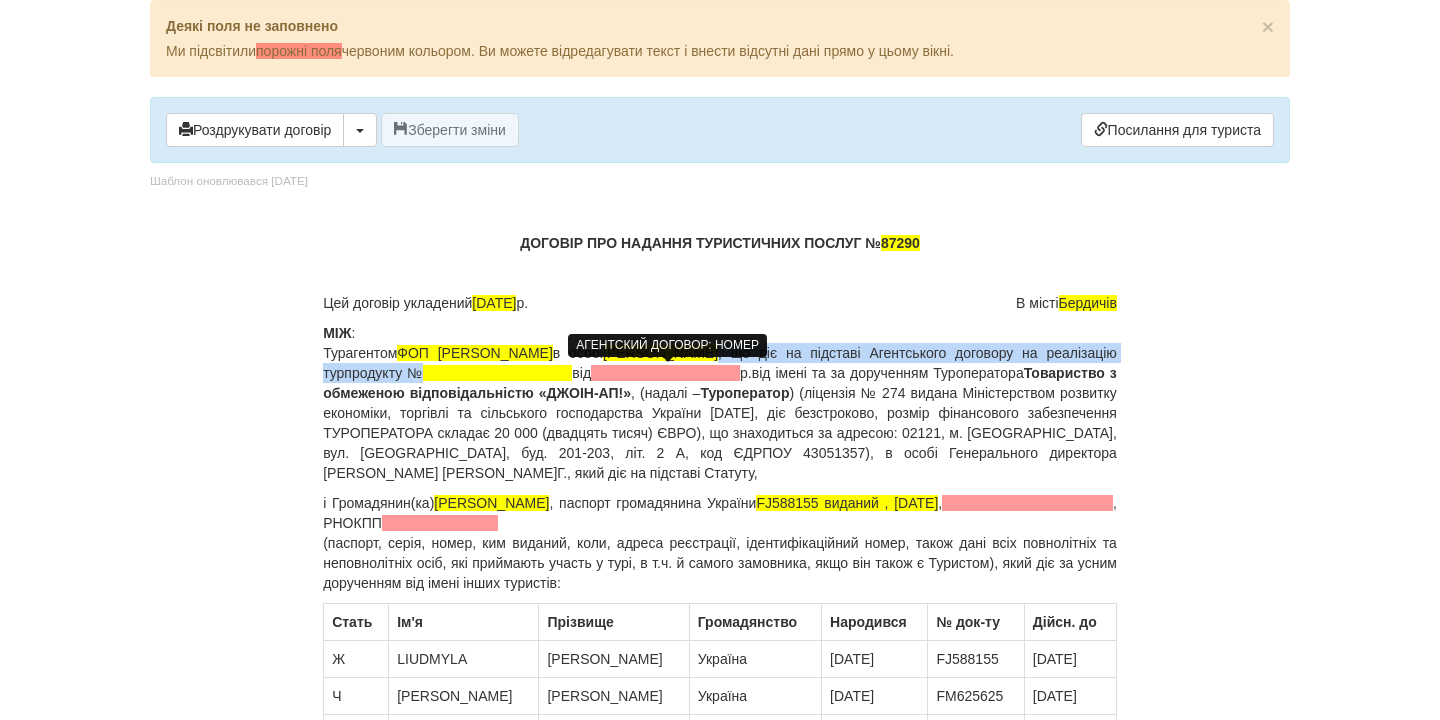 type 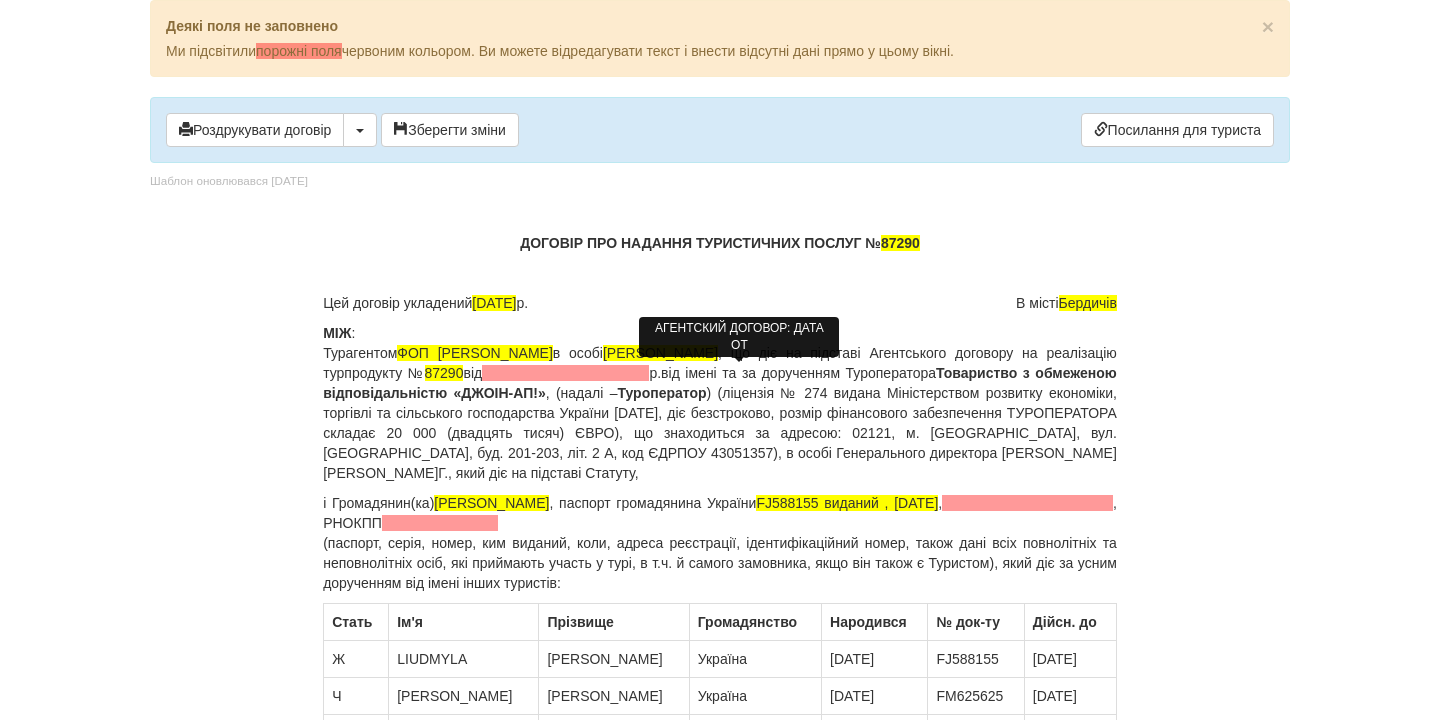 click at bounding box center [565, 373] 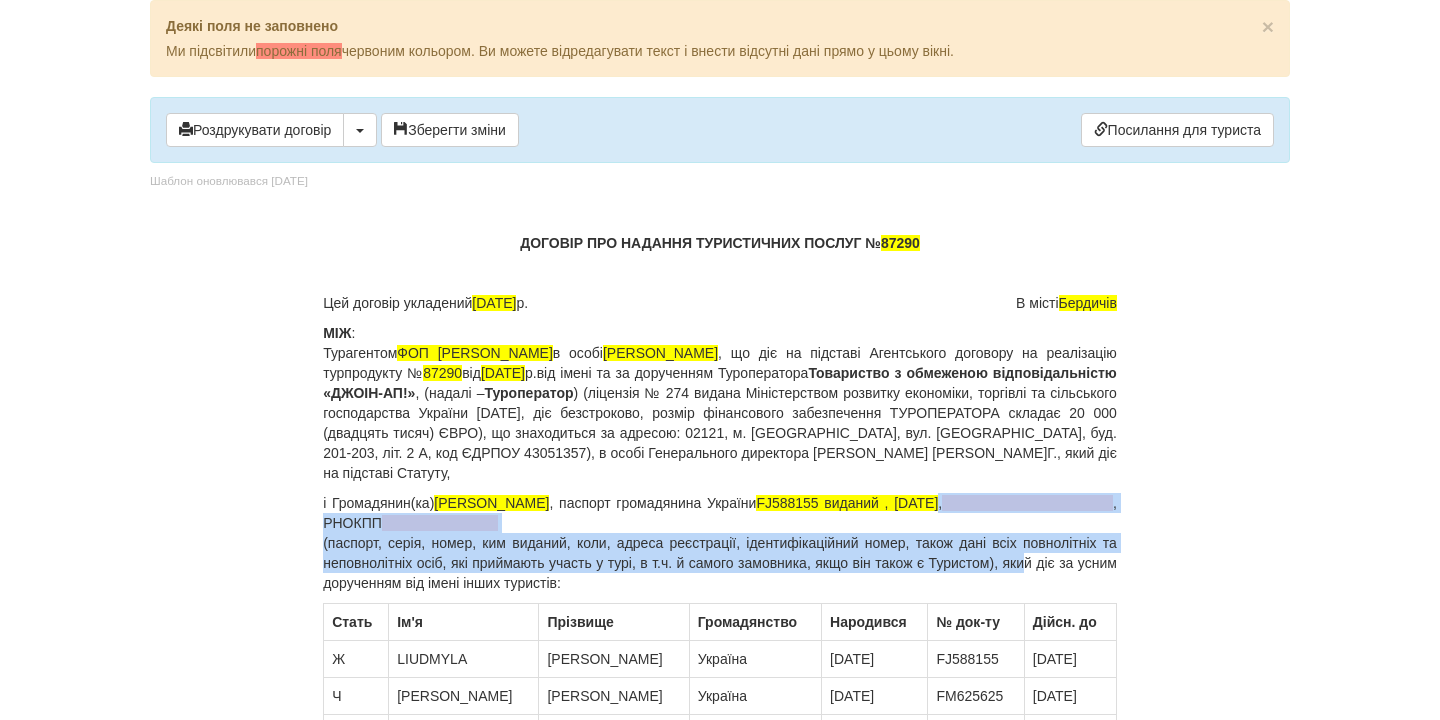 drag, startPoint x: 975, startPoint y: 505, endPoint x: 1053, endPoint y: 557, distance: 93.74433 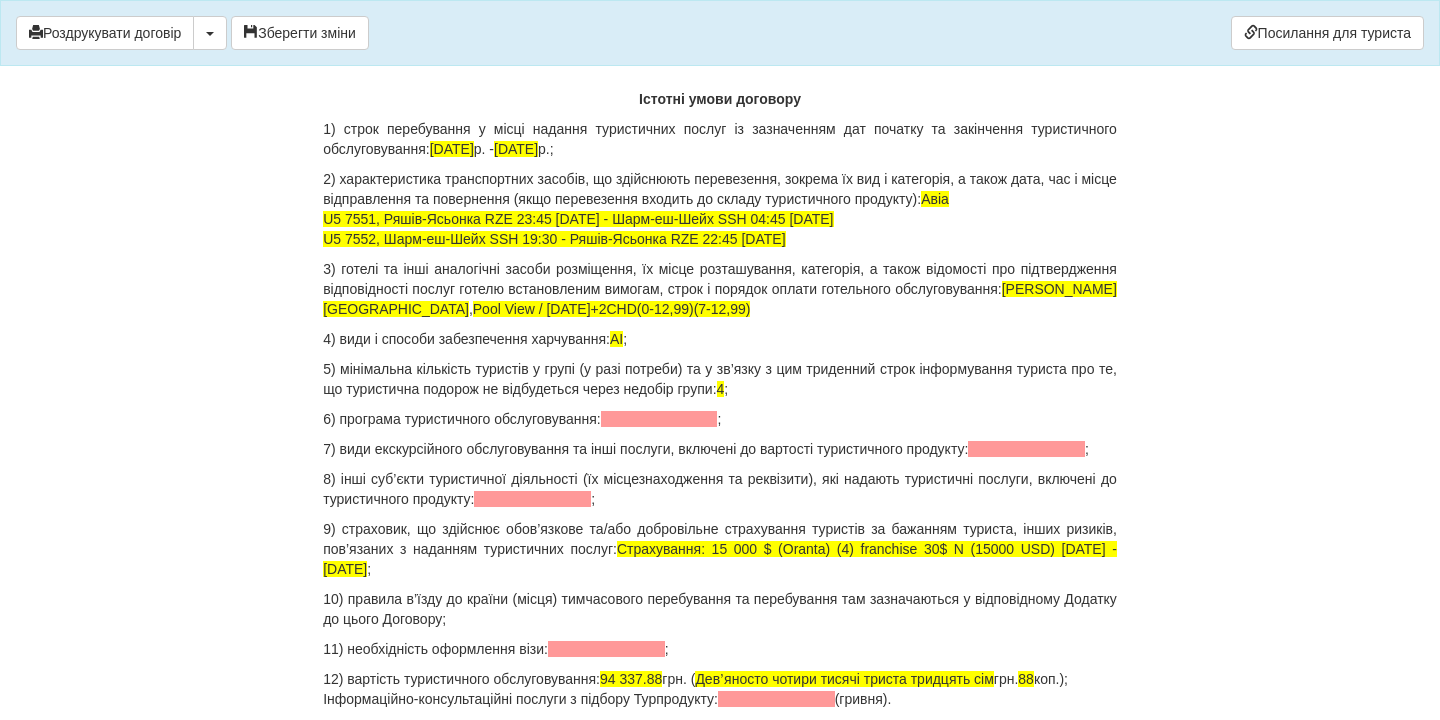 scroll, scrollTop: 1989, scrollLeft: 0, axis: vertical 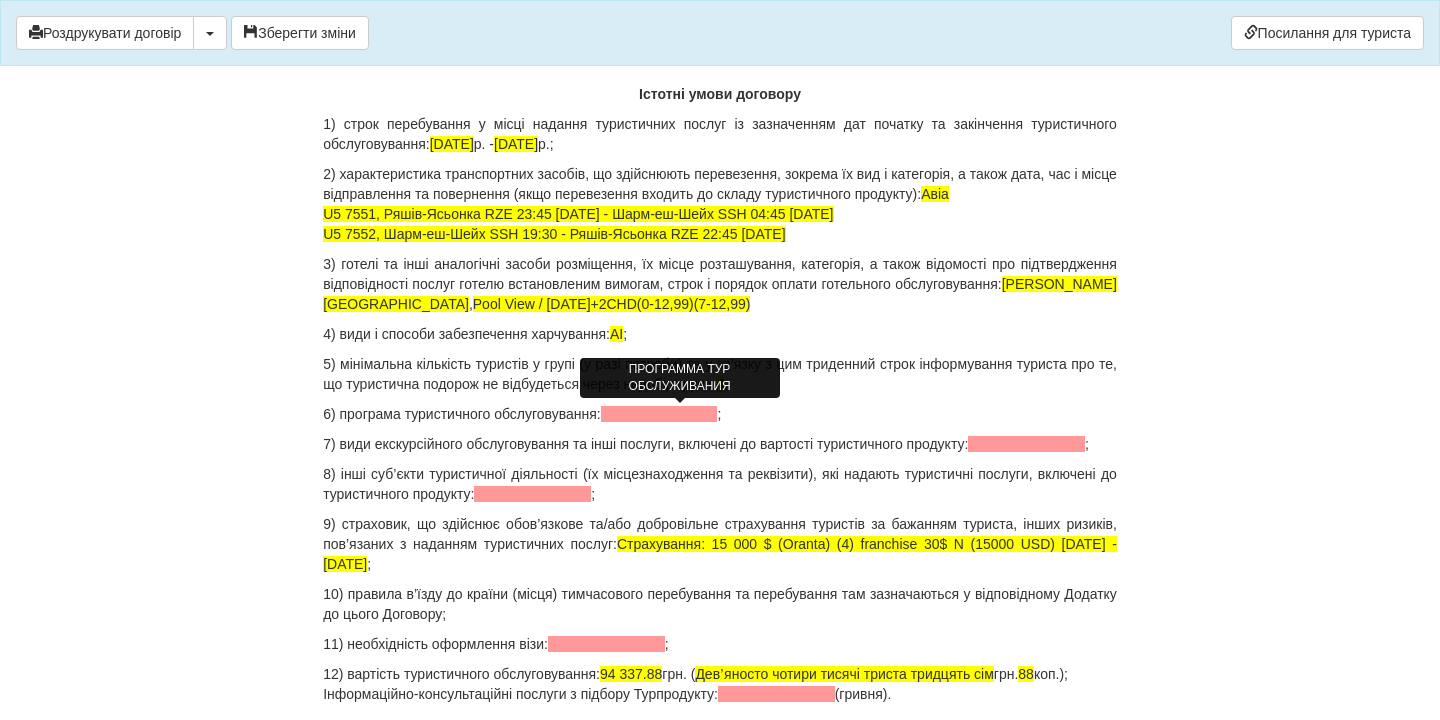 click at bounding box center (659, 414) 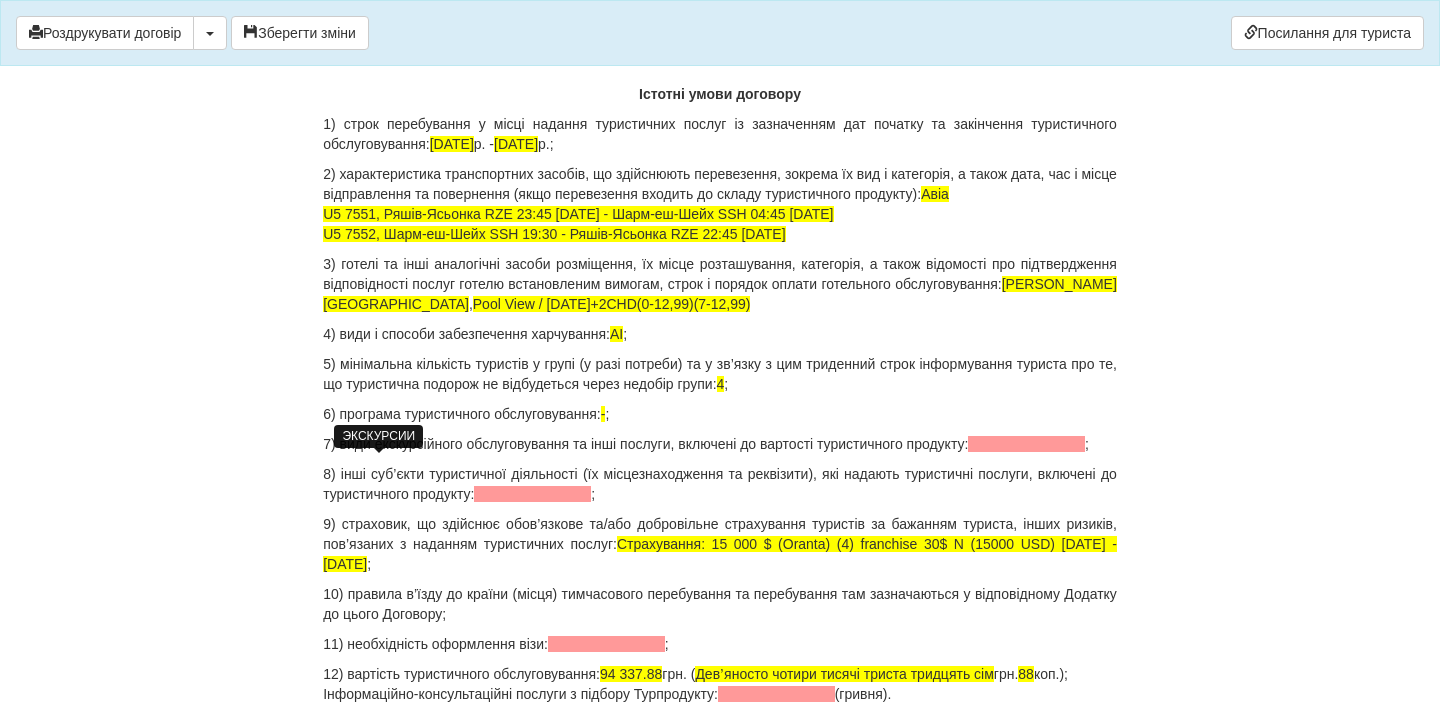 click at bounding box center (1026, 444) 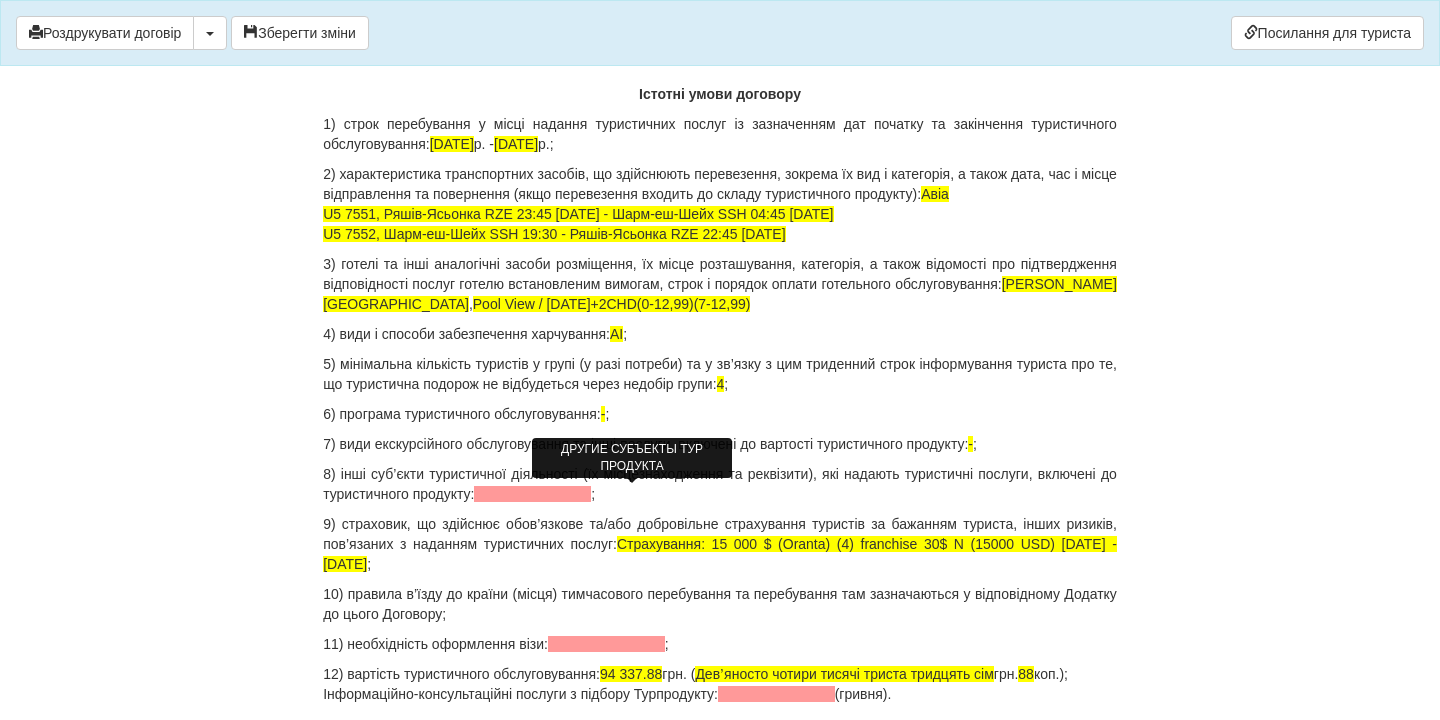 click at bounding box center (532, 494) 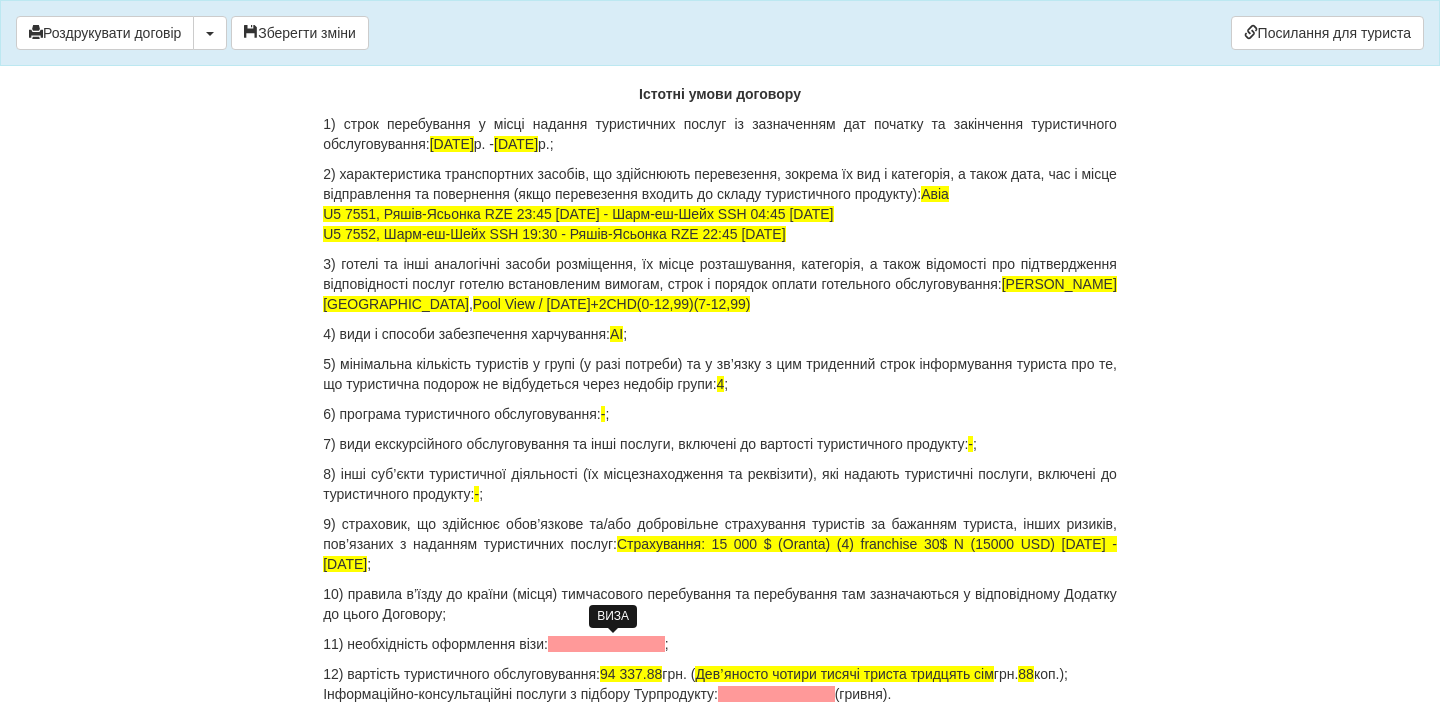 click at bounding box center (606, 644) 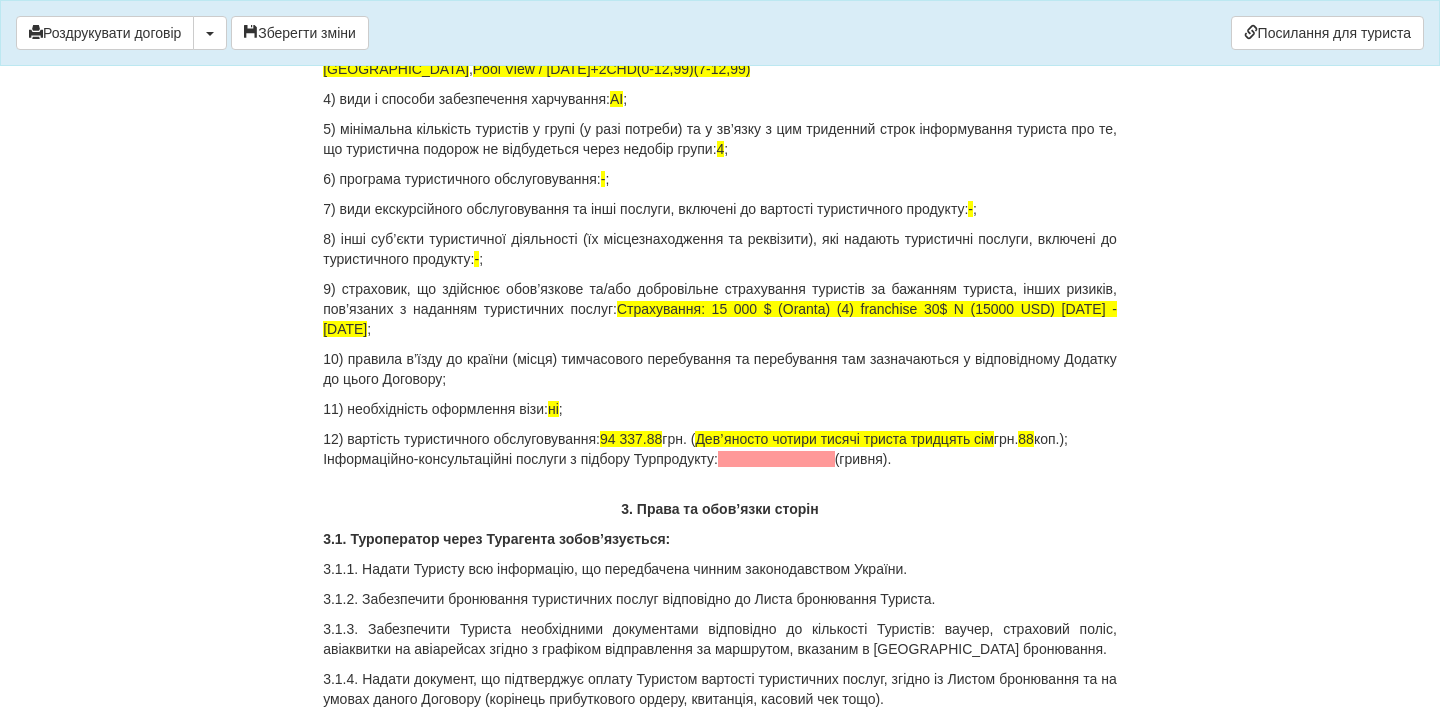 scroll, scrollTop: 2229, scrollLeft: 0, axis: vertical 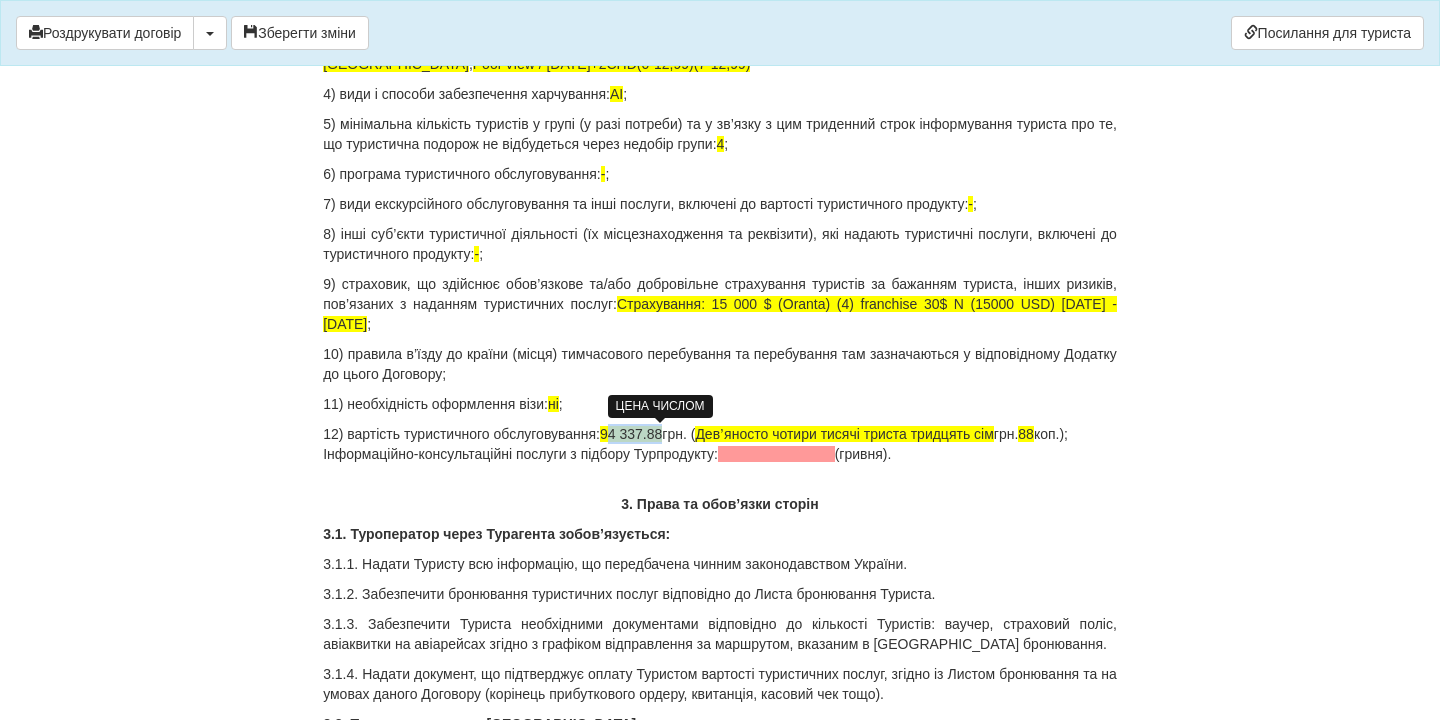 drag, startPoint x: 634, startPoint y: 436, endPoint x: 689, endPoint y: 435, distance: 55.00909 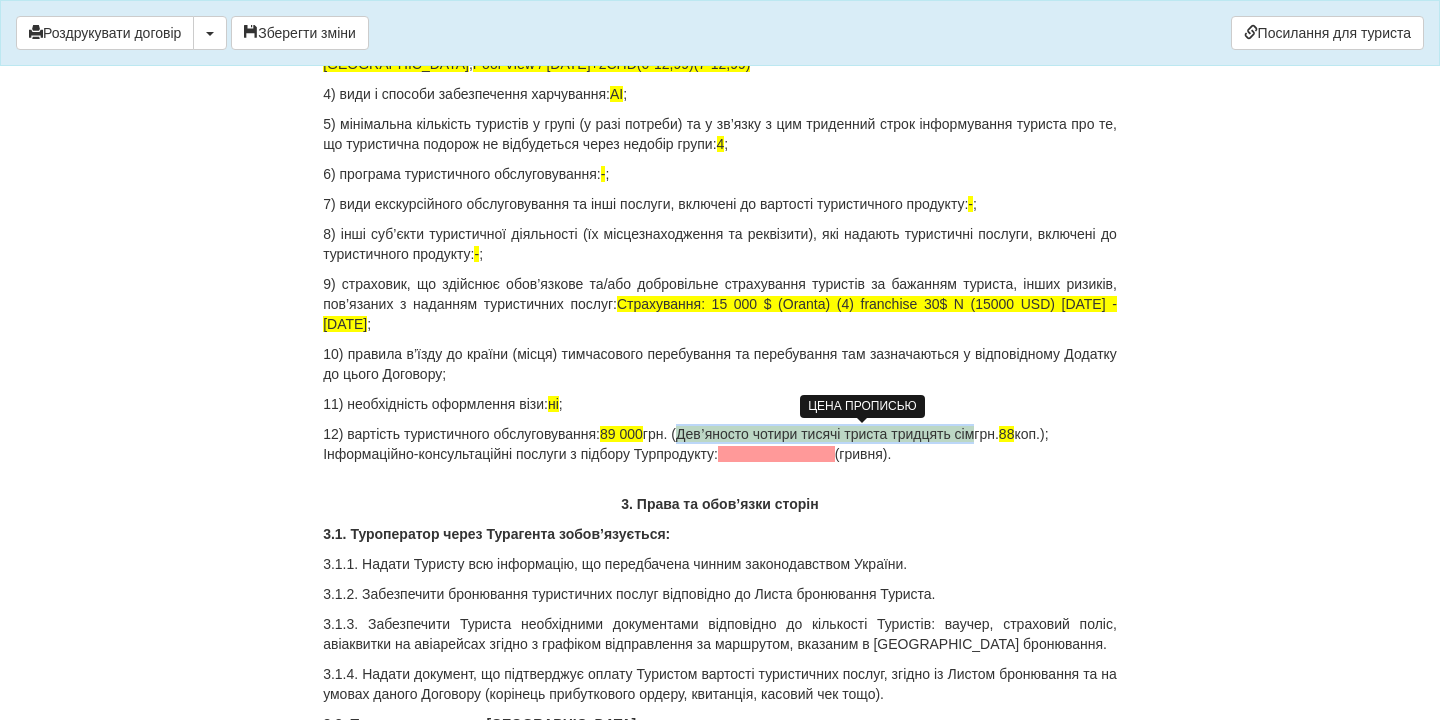 drag, startPoint x: 708, startPoint y: 435, endPoint x: 1016, endPoint y: 430, distance: 308.0406 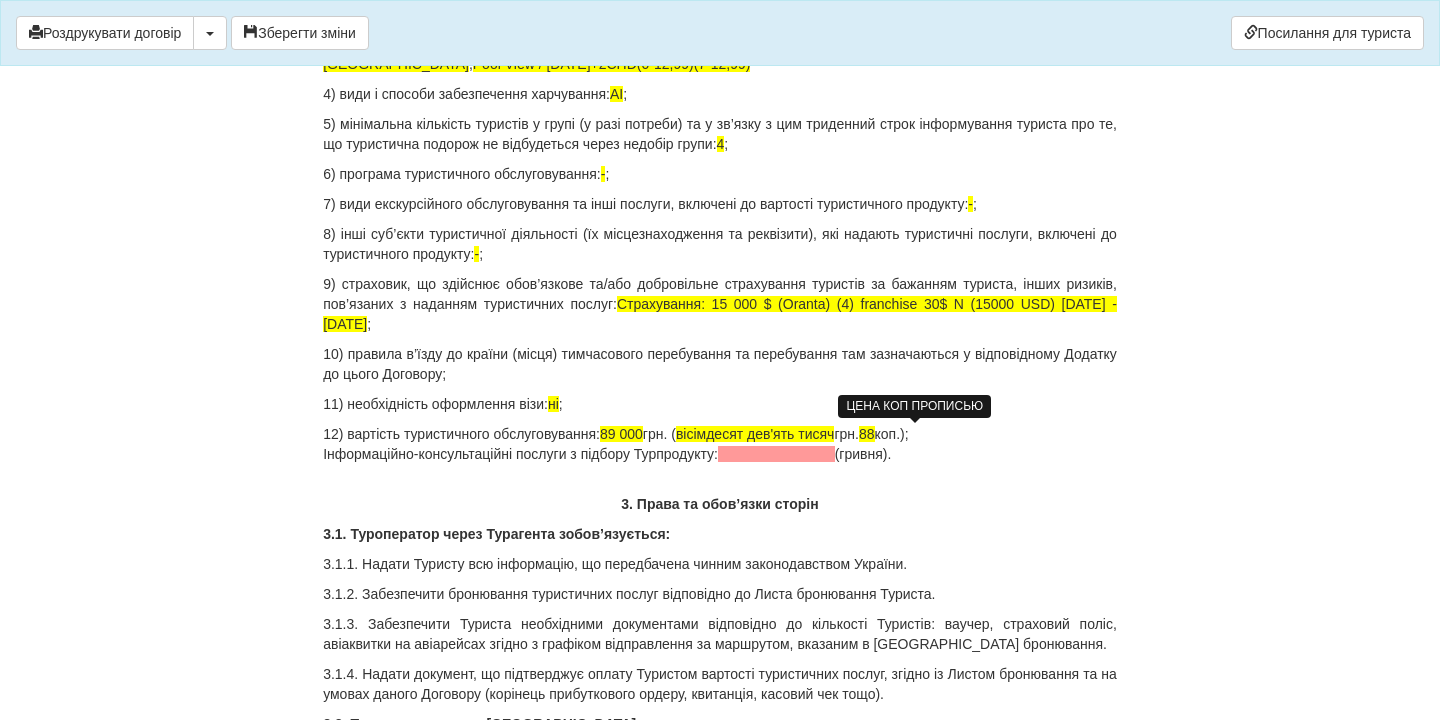 click on "88" at bounding box center (867, 434) 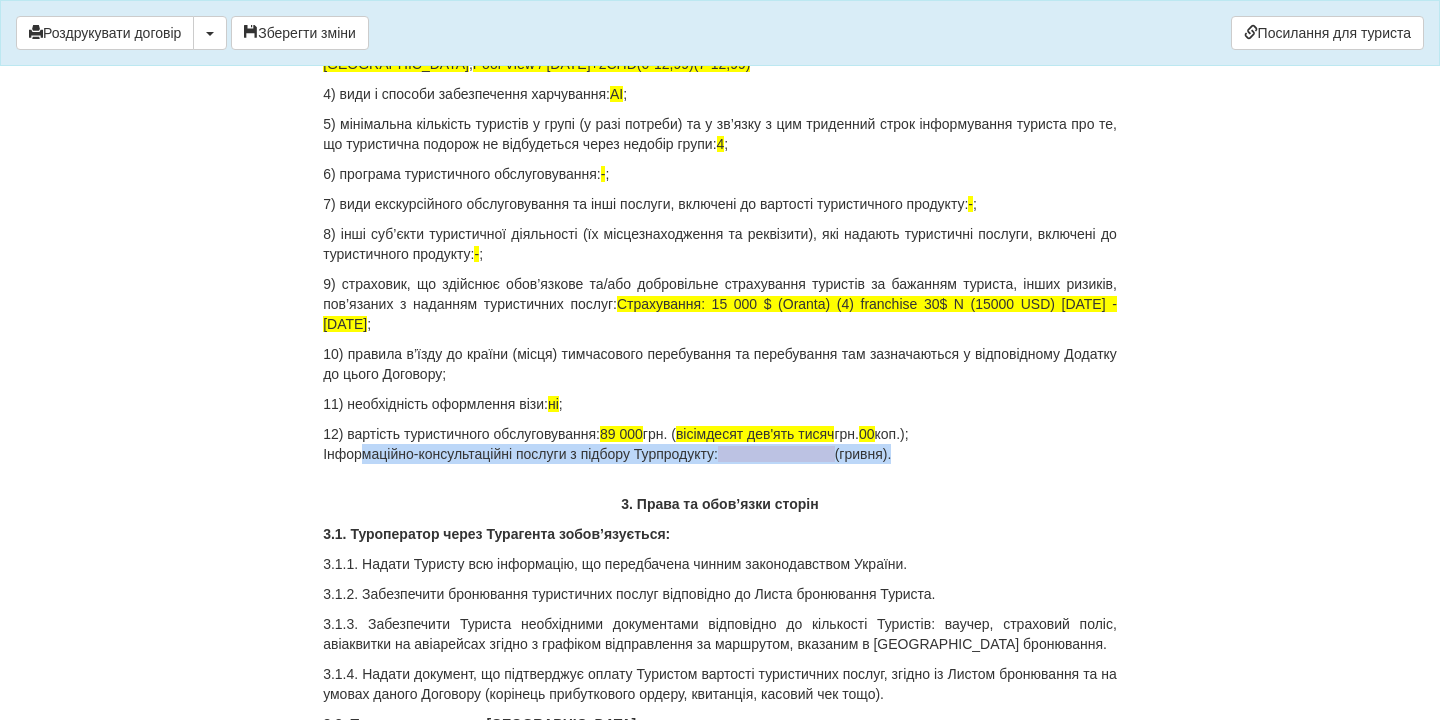 drag, startPoint x: 959, startPoint y: 465, endPoint x: 317, endPoint y: 458, distance: 642.03815 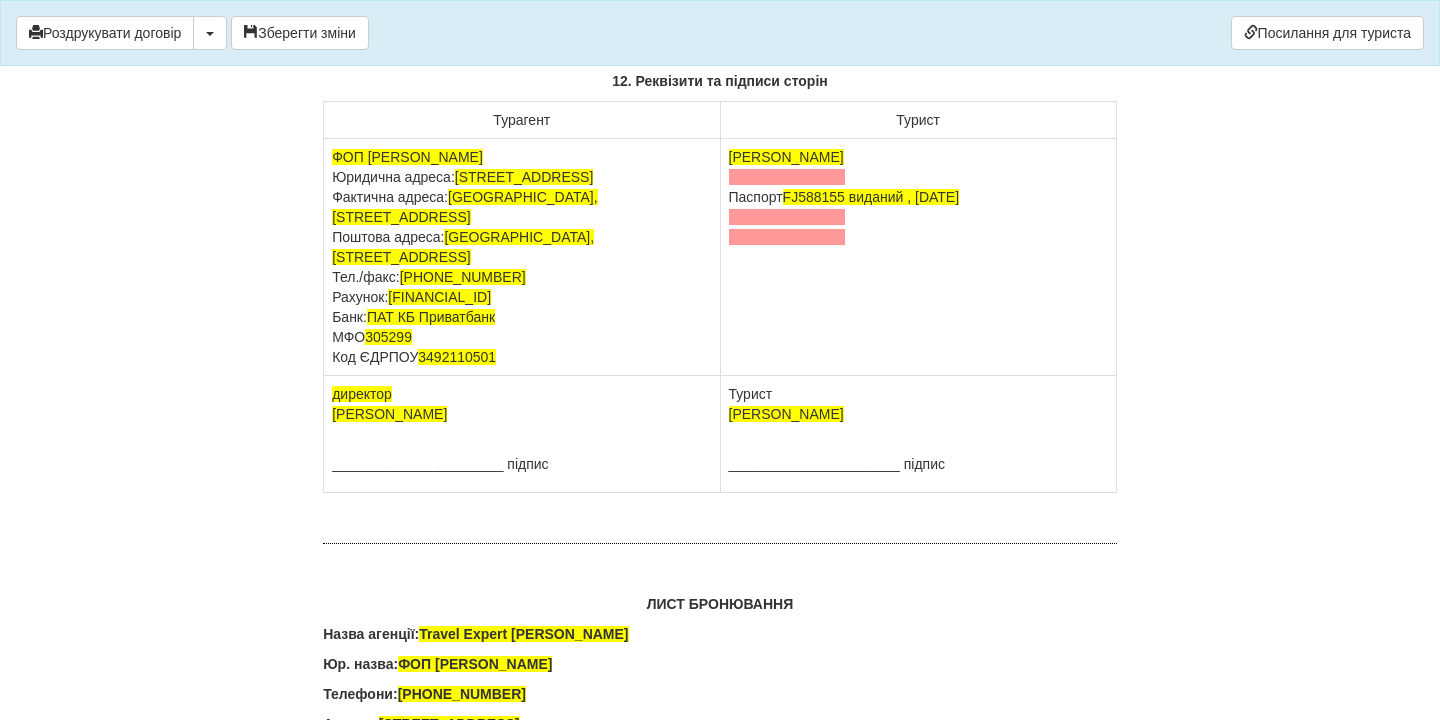 scroll, scrollTop: 12514, scrollLeft: 0, axis: vertical 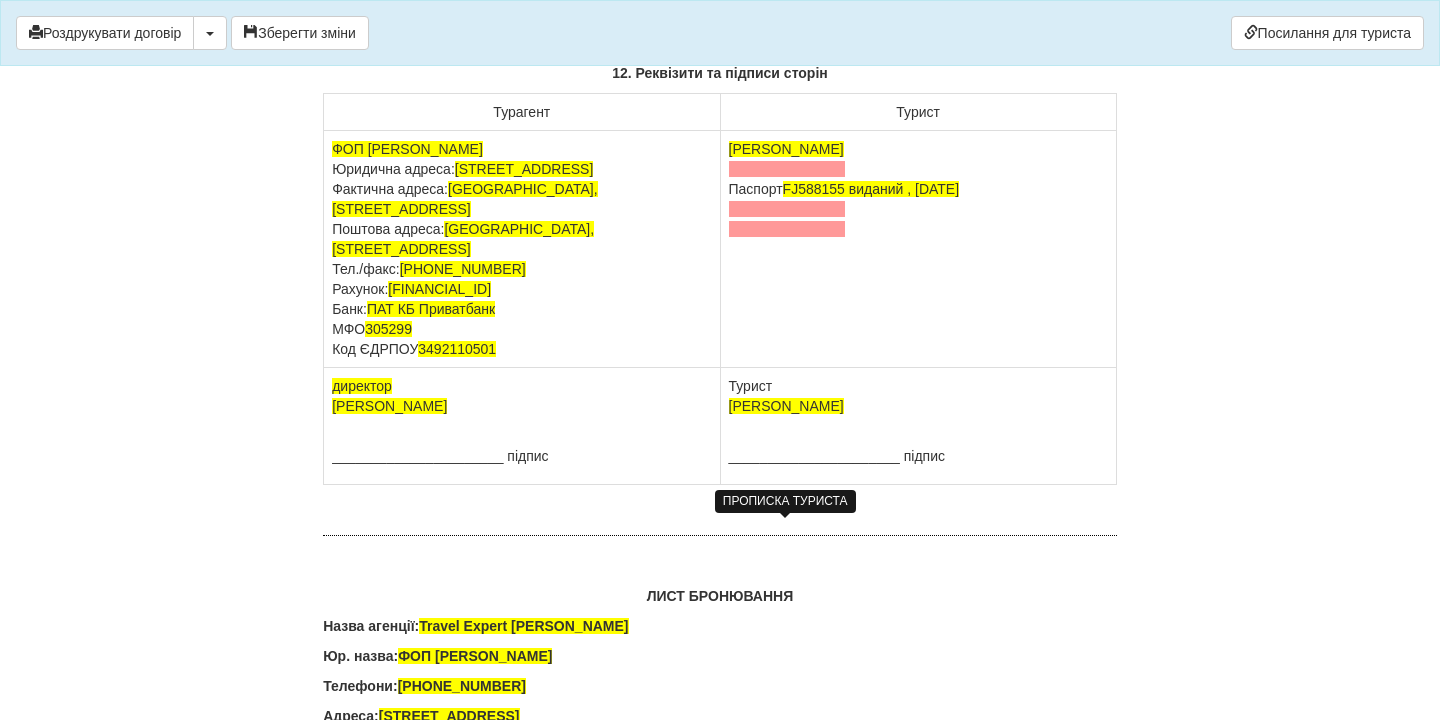 click at bounding box center (787, 169) 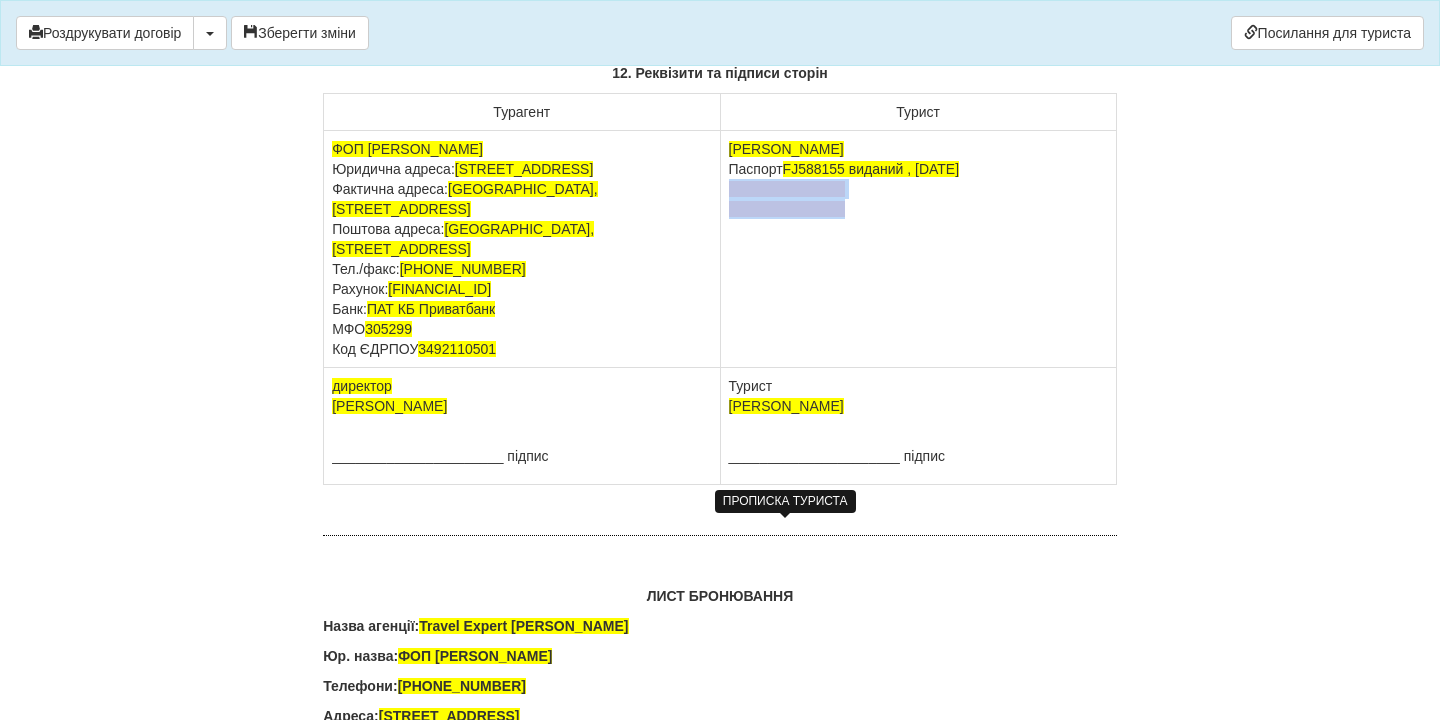drag, startPoint x: 854, startPoint y: 570, endPoint x: 720, endPoint y: 552, distance: 135.20355 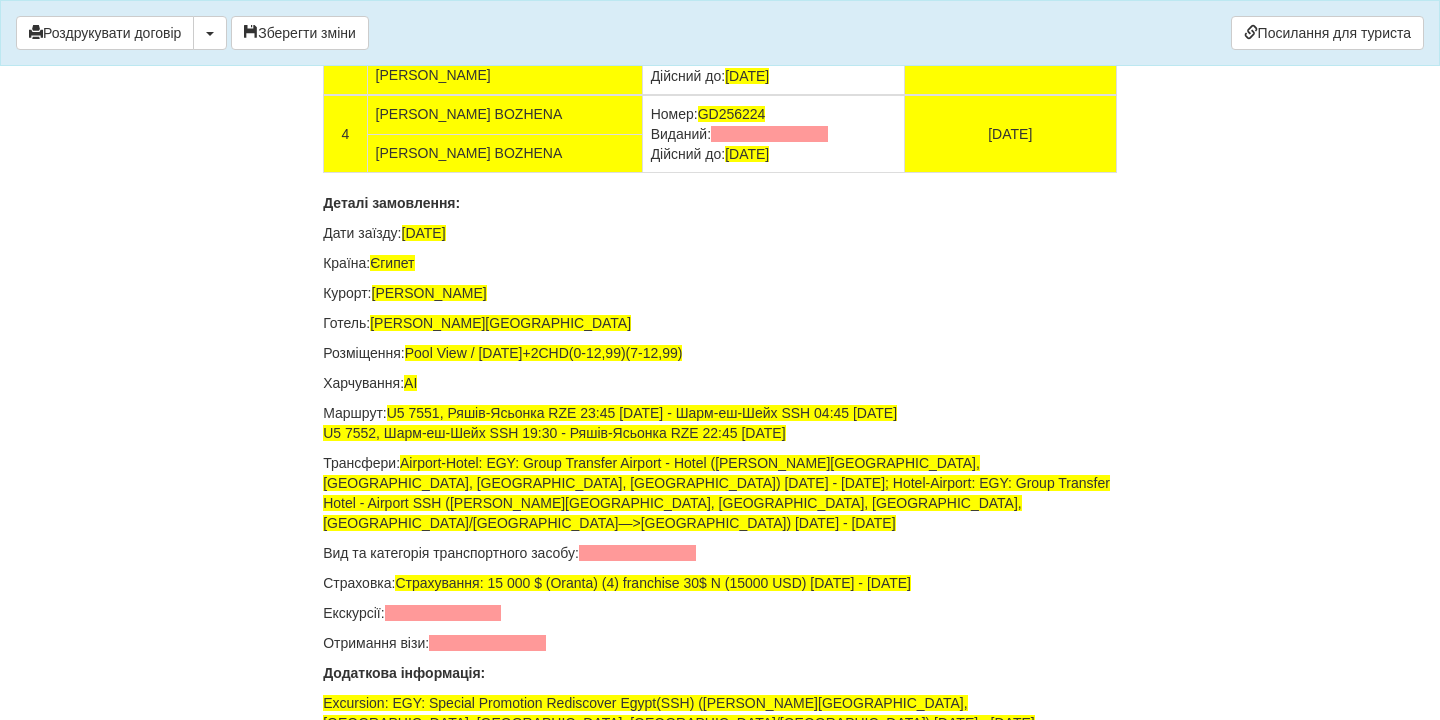 scroll, scrollTop: 13445, scrollLeft: 0, axis: vertical 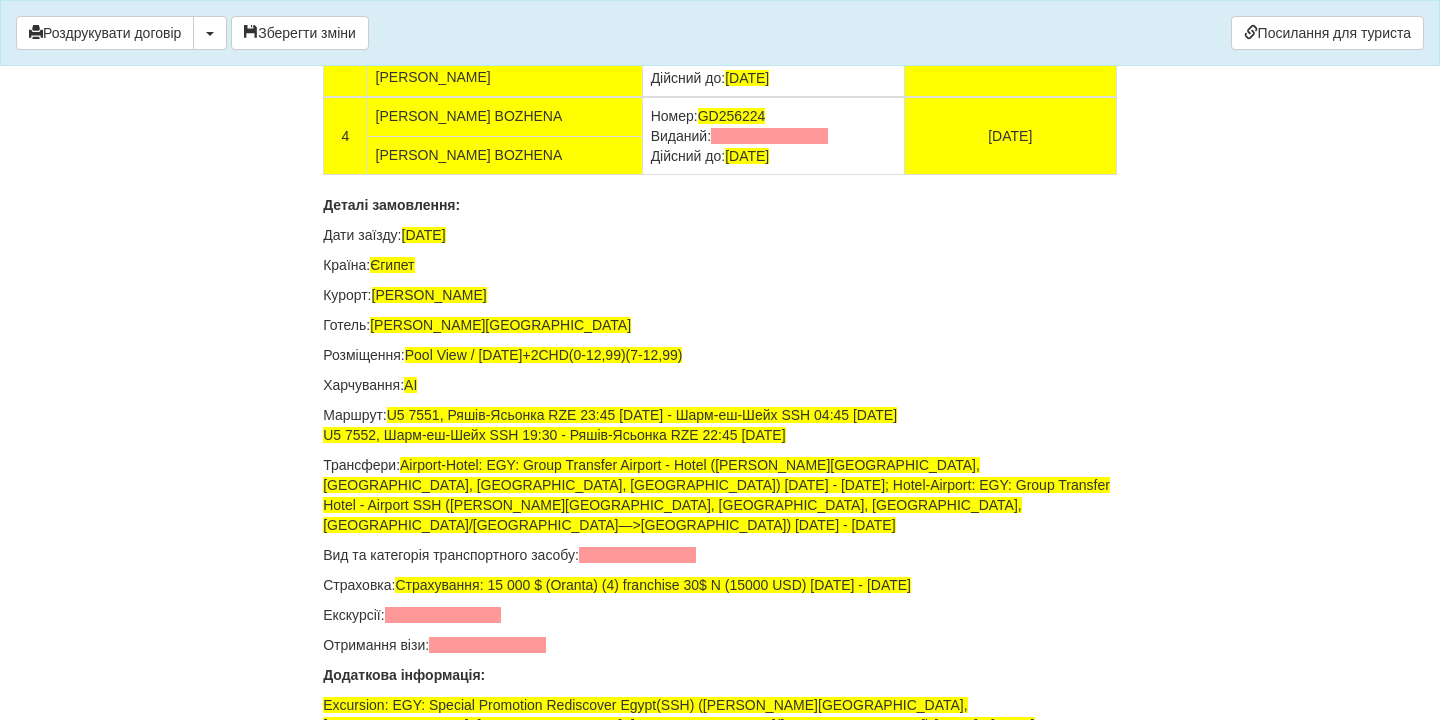 drag, startPoint x: 813, startPoint y: 264, endPoint x: 625, endPoint y: 262, distance: 188.01064 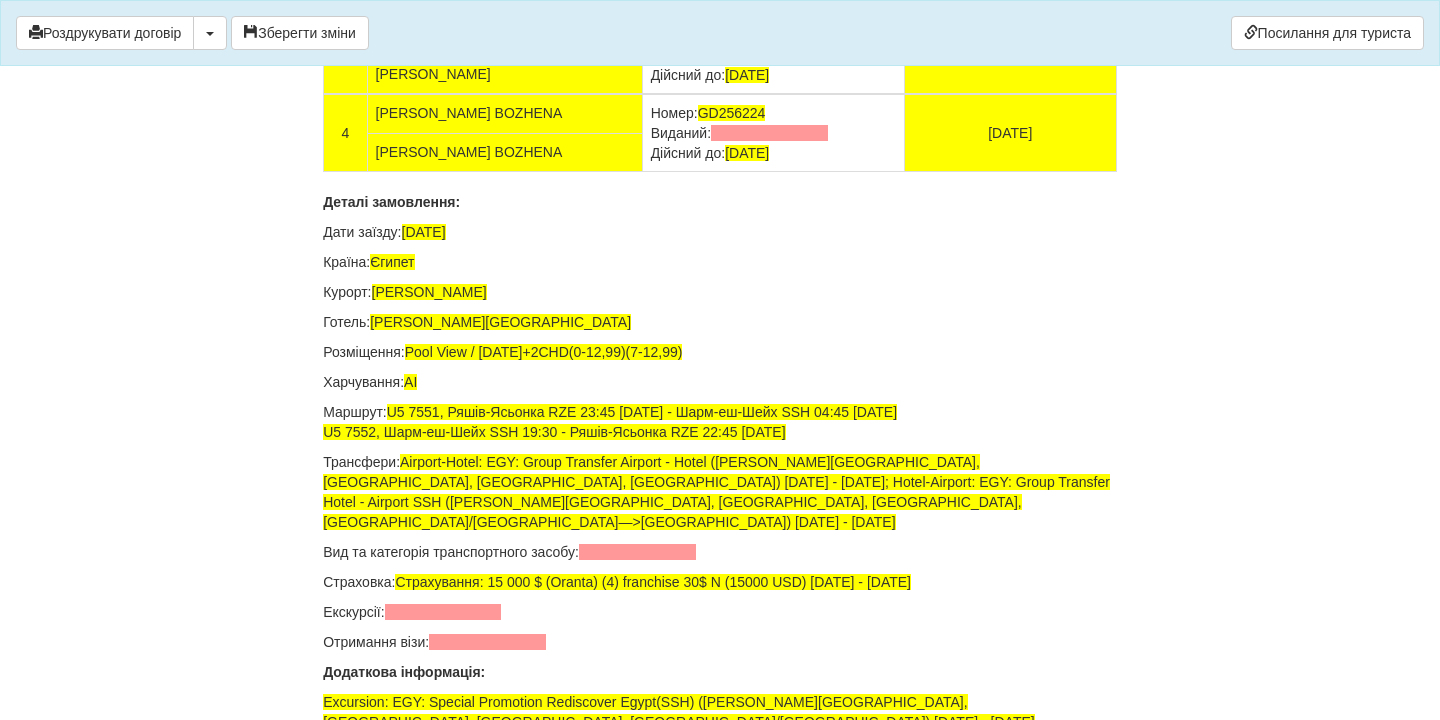 drag, startPoint x: 815, startPoint y: 340, endPoint x: 626, endPoint y: 339, distance: 189.00264 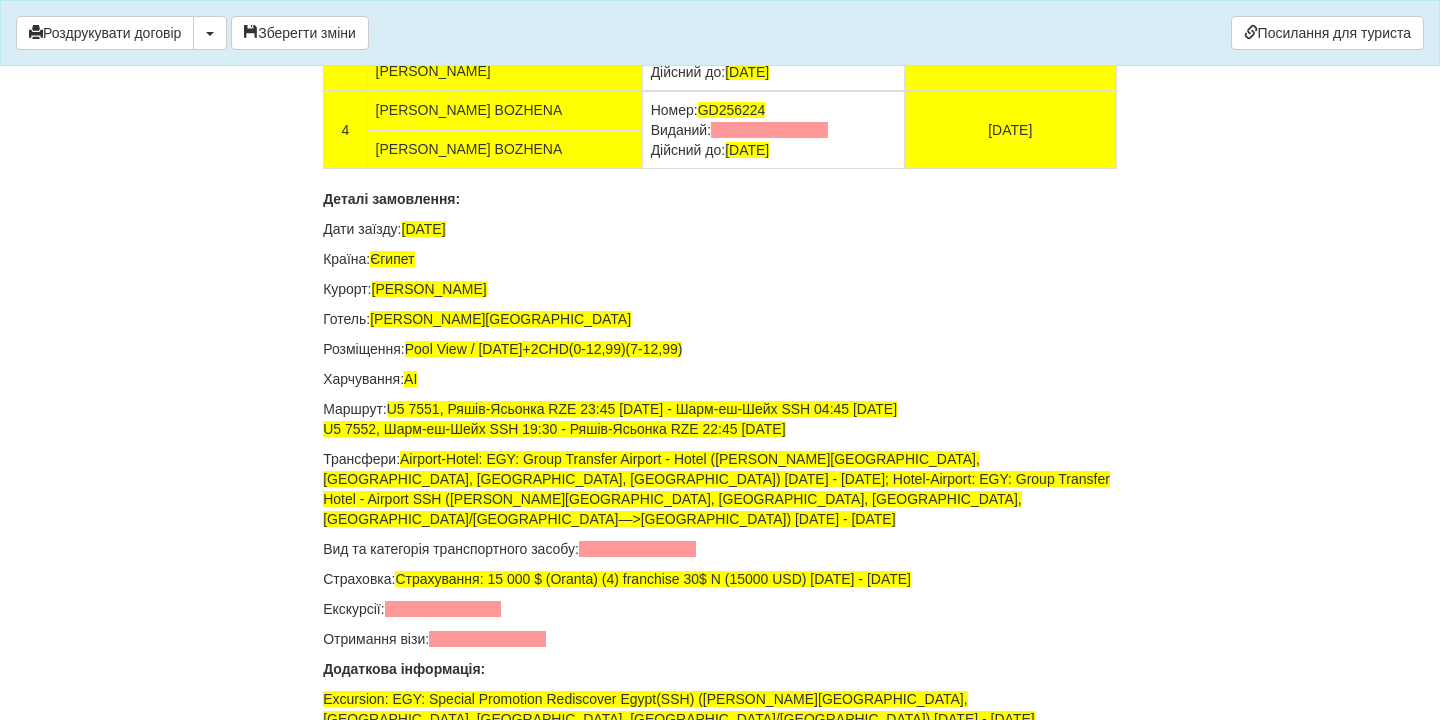 drag, startPoint x: 814, startPoint y: 414, endPoint x: 614, endPoint y: 410, distance: 200.04 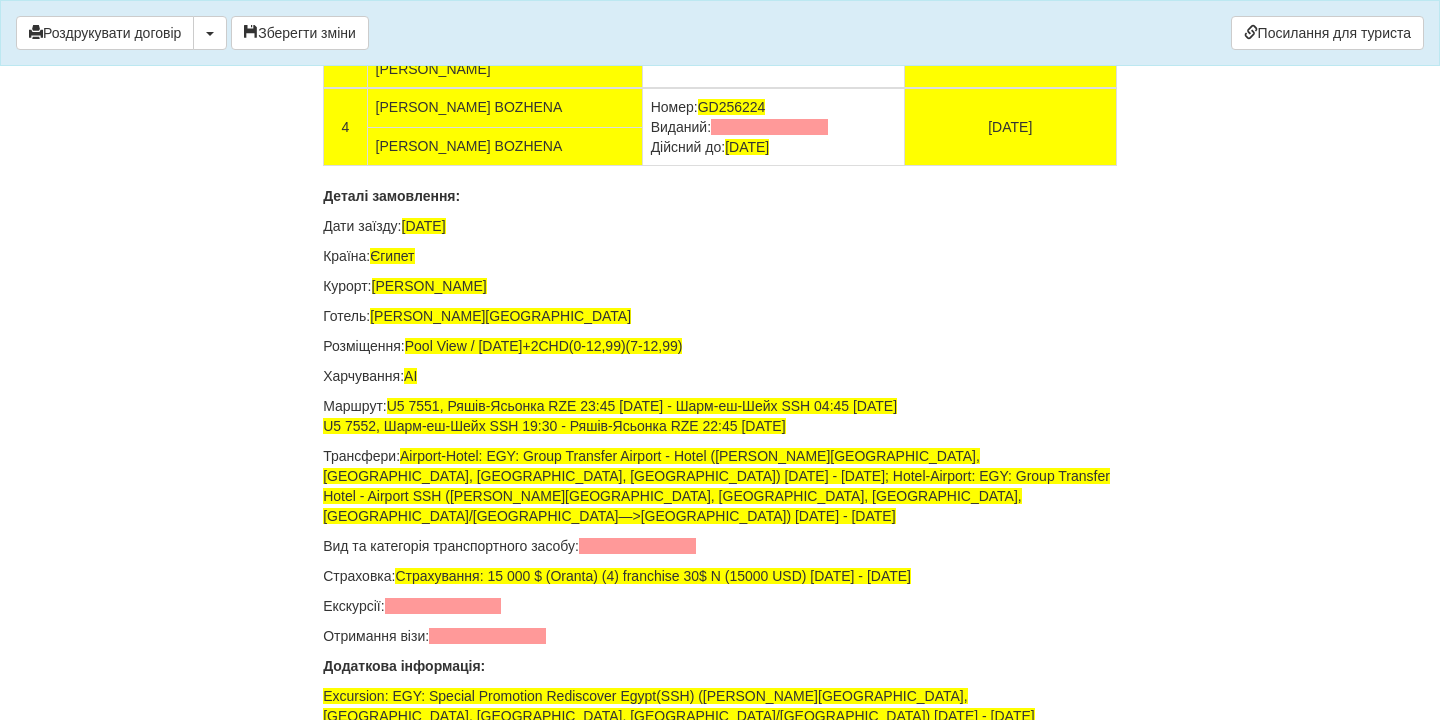 drag, startPoint x: 819, startPoint y: 488, endPoint x: 618, endPoint y: 469, distance: 201.89601 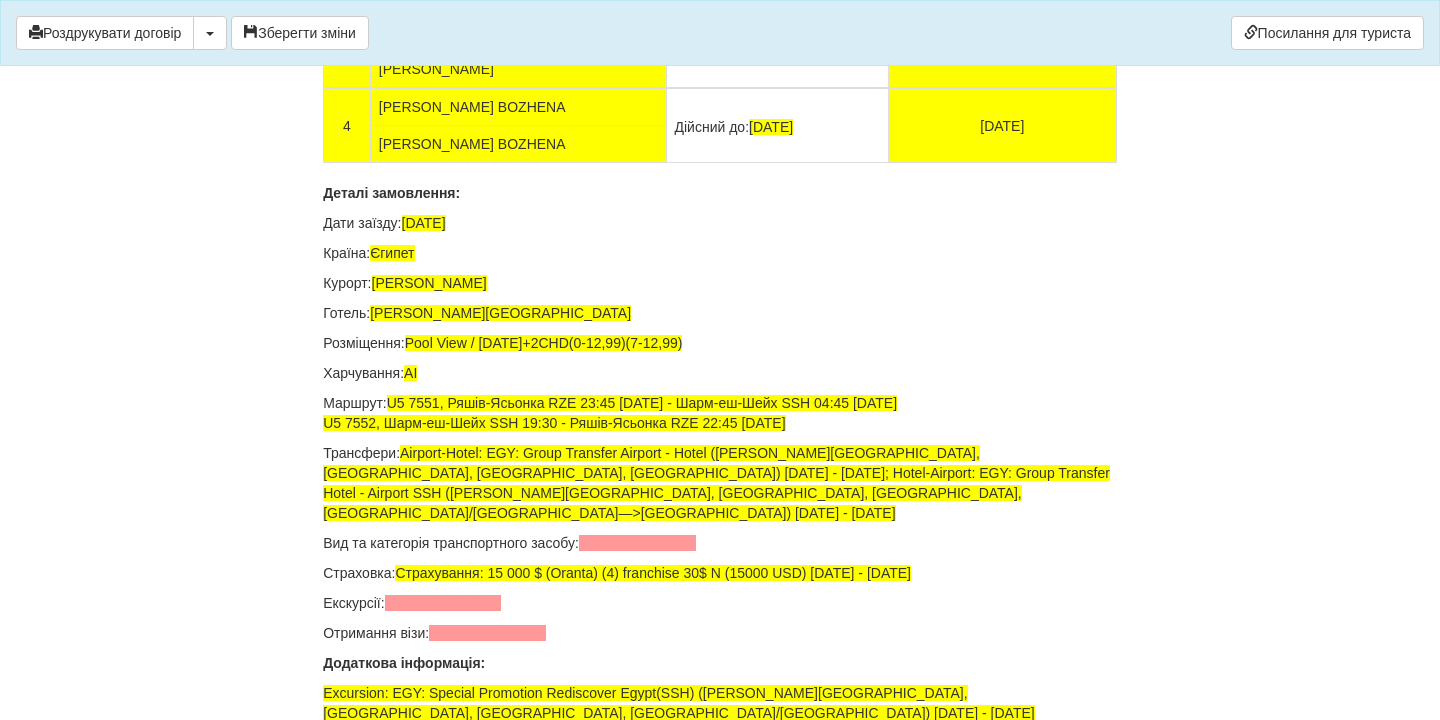 drag, startPoint x: 799, startPoint y: 310, endPoint x: 636, endPoint y: 309, distance: 163.00307 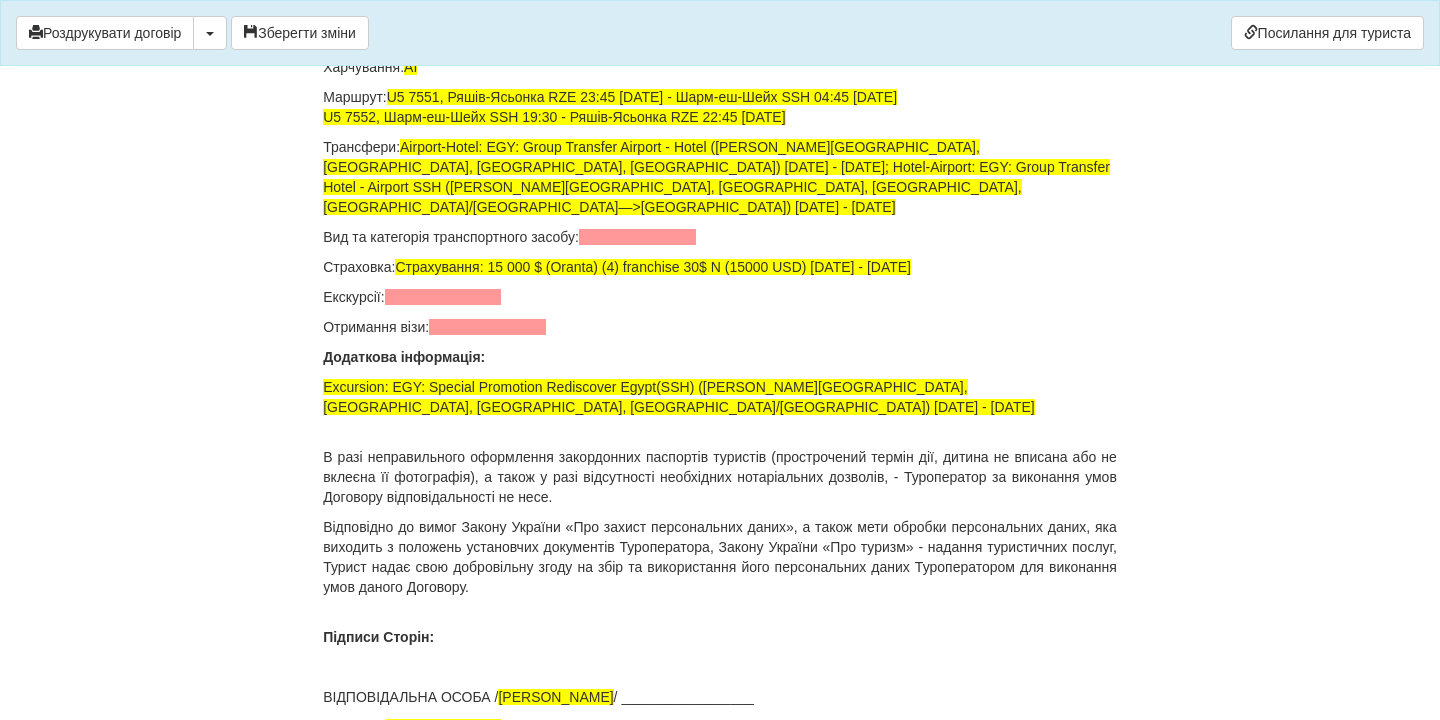 scroll, scrollTop: 13757, scrollLeft: 0, axis: vertical 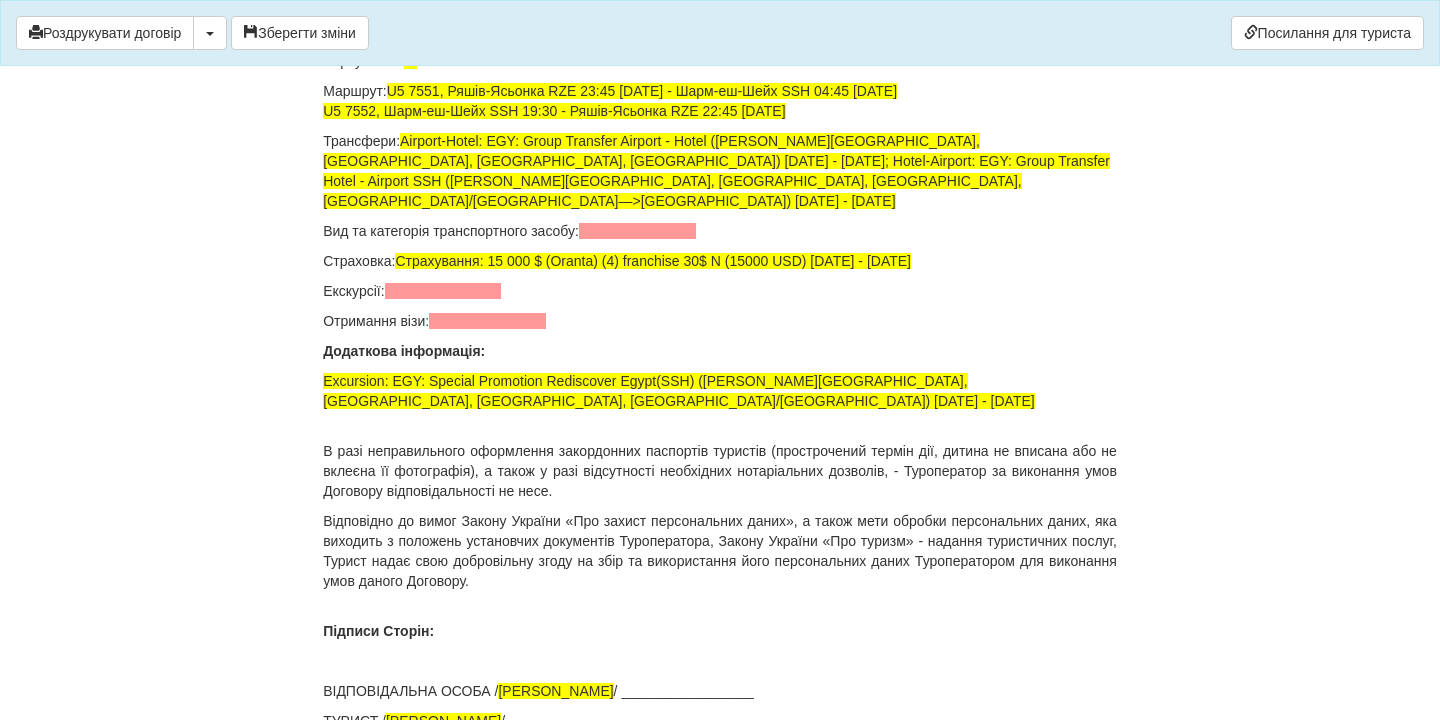 click on "ДОГОВІР ПРО НАДАННЯ ТУРИСТИЧНИХ ПОСЛУГ № 87290
Цей договір укладений  14.07.2025  р.
В місті  Бердичів
МІЖ :
Турагентом  ФОП Дембіцька Карина Сергіївна  в особі  Дембіцька Карина Сергіївна , що діє на підставі Агентського договору на реалізацію турпродукту № 87290  від  14.07.2025  р.
від імені та за дорученням Туроператора  Товариство з обмеженою відповідальністю «ДЖОІН-АП!» , (надалі –  Туроператор
і Громадянин(ка)  PRUS LIUDMYLA , паспорт громадянина України  FJ588155 виданий , 26.10.2017
Стать
Ім'я
Прiзвище" at bounding box center [720, -6440] 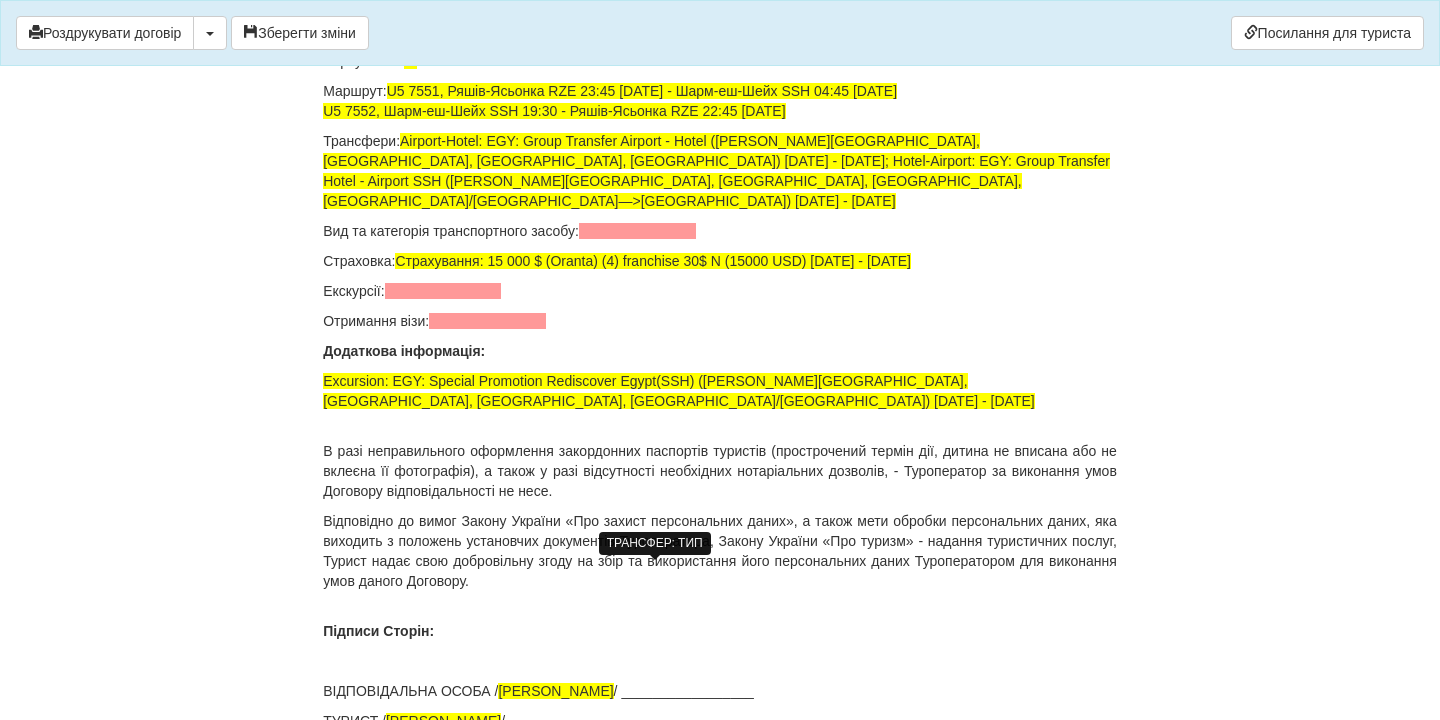 click at bounding box center (637, 231) 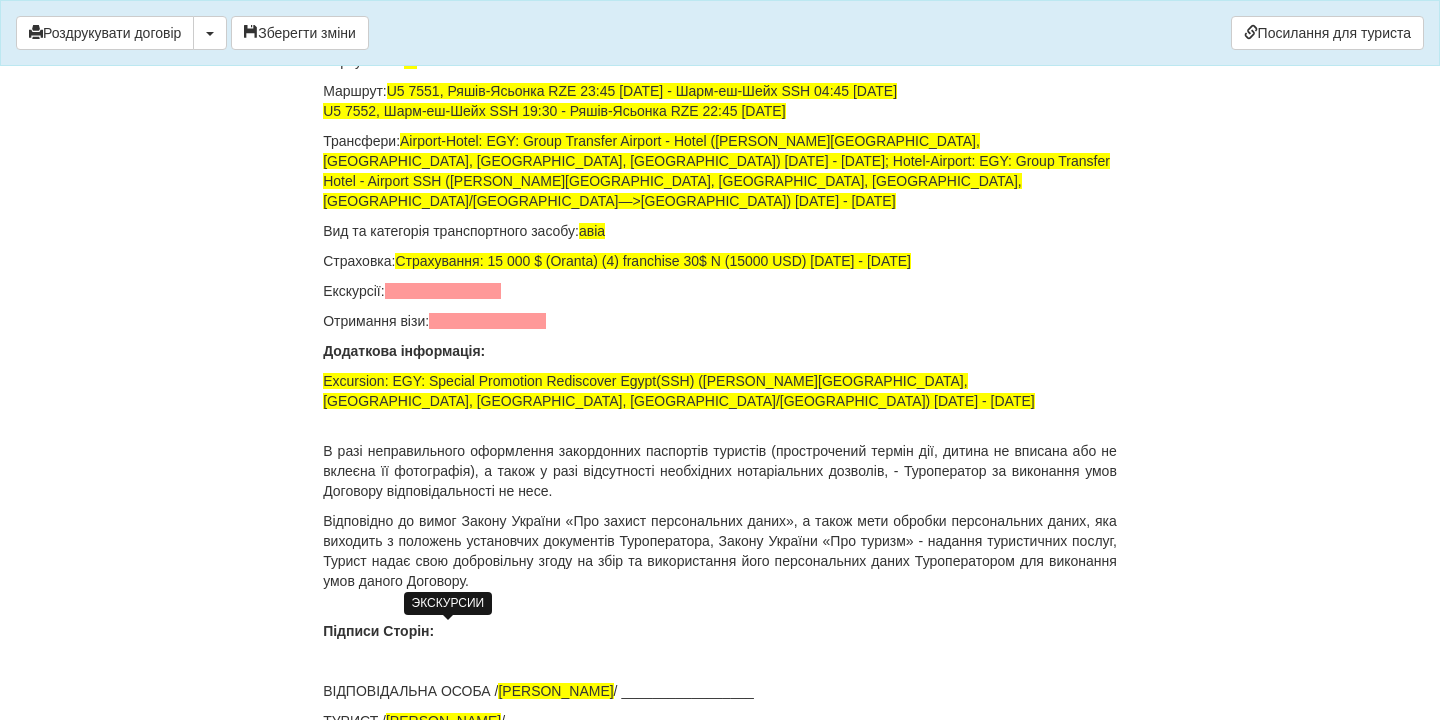 click at bounding box center (443, 291) 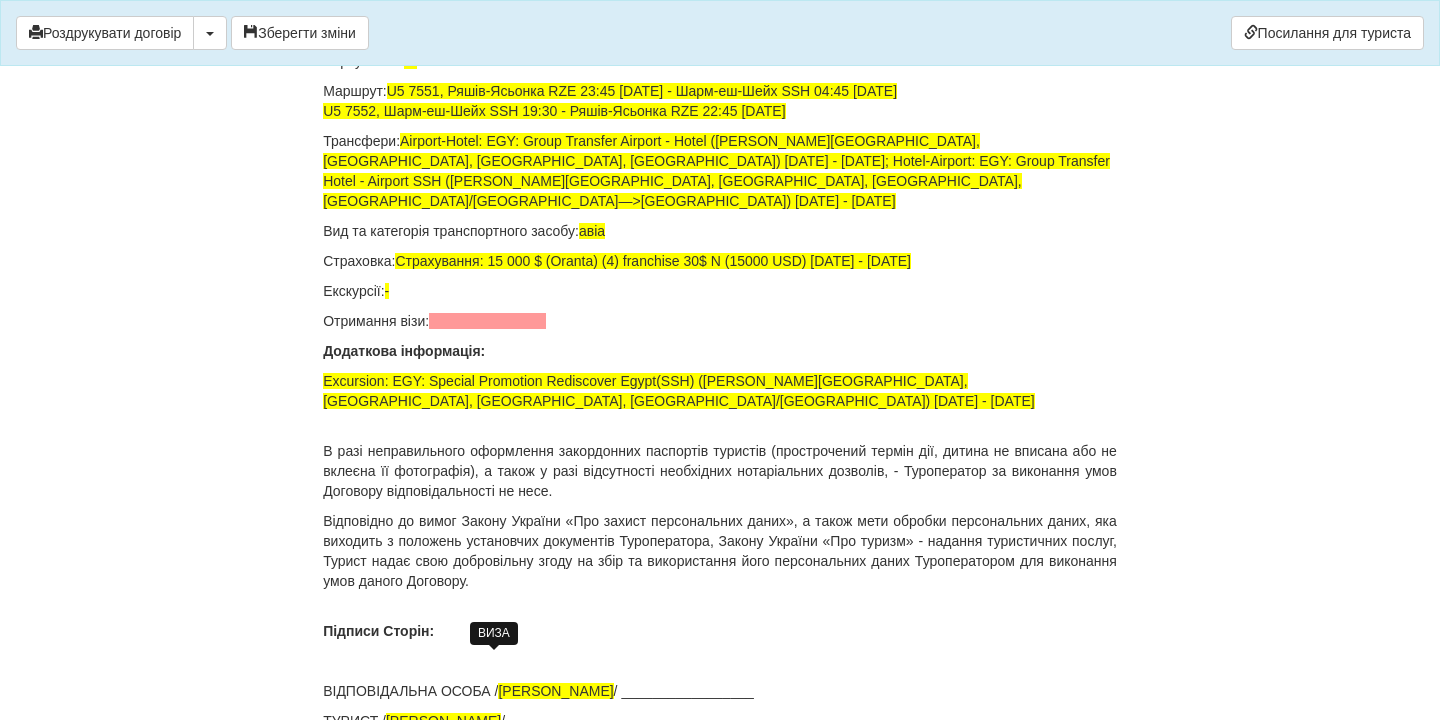 click at bounding box center [487, 321] 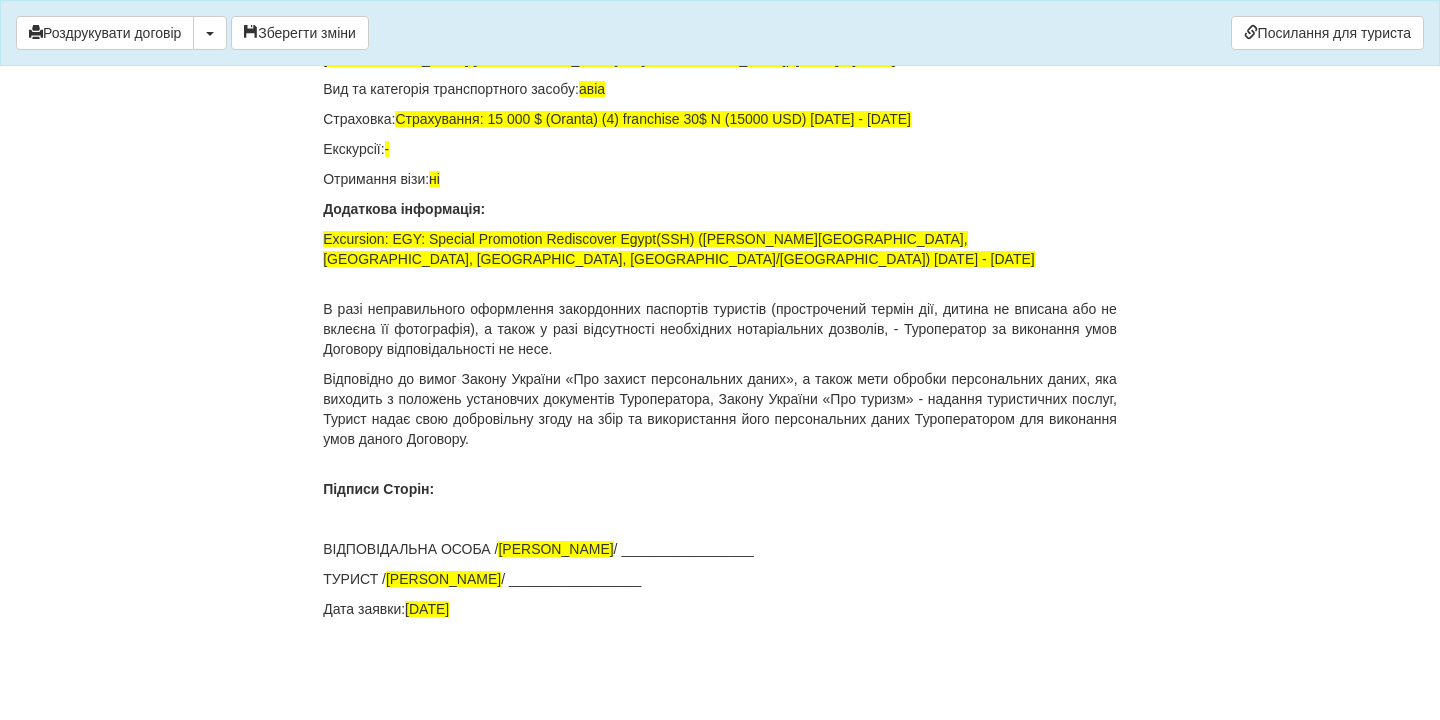 scroll, scrollTop: 14239, scrollLeft: 0, axis: vertical 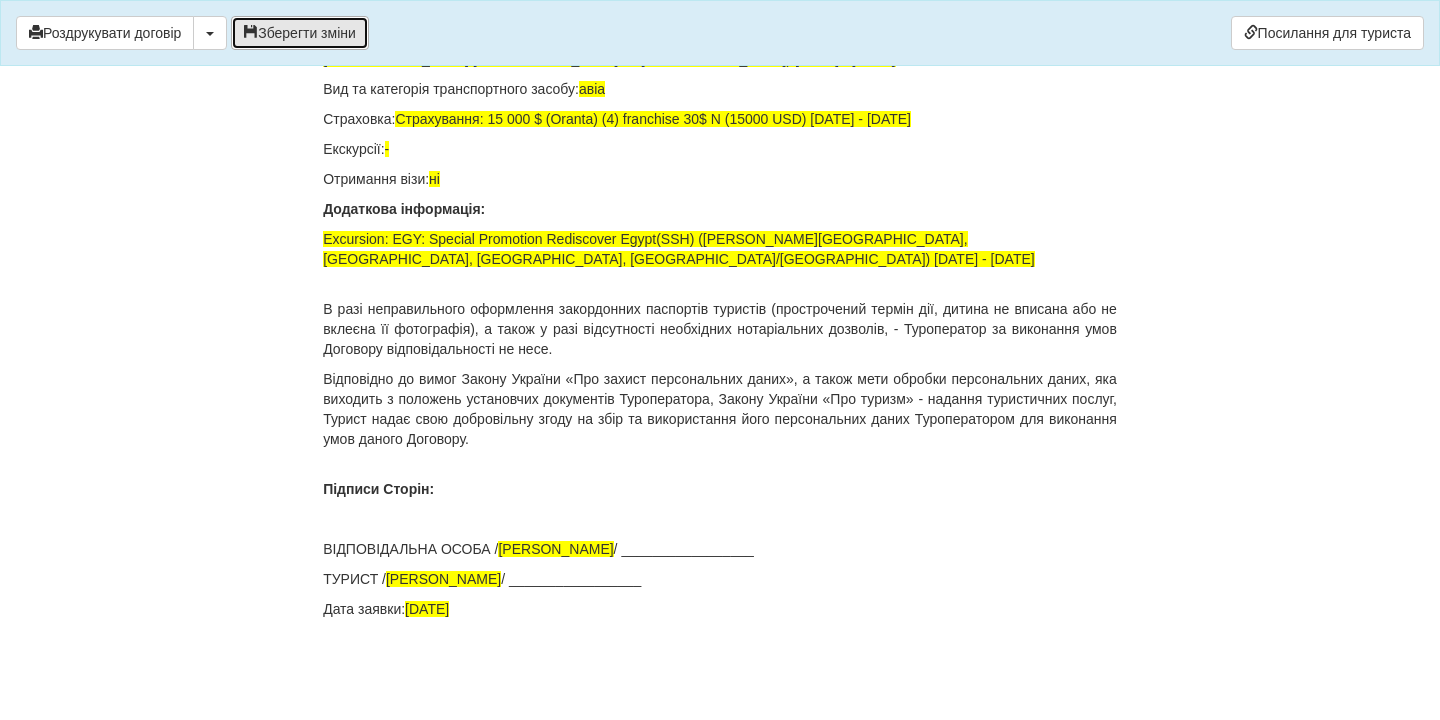 click on "Зберегти зміни" at bounding box center (300, 33) 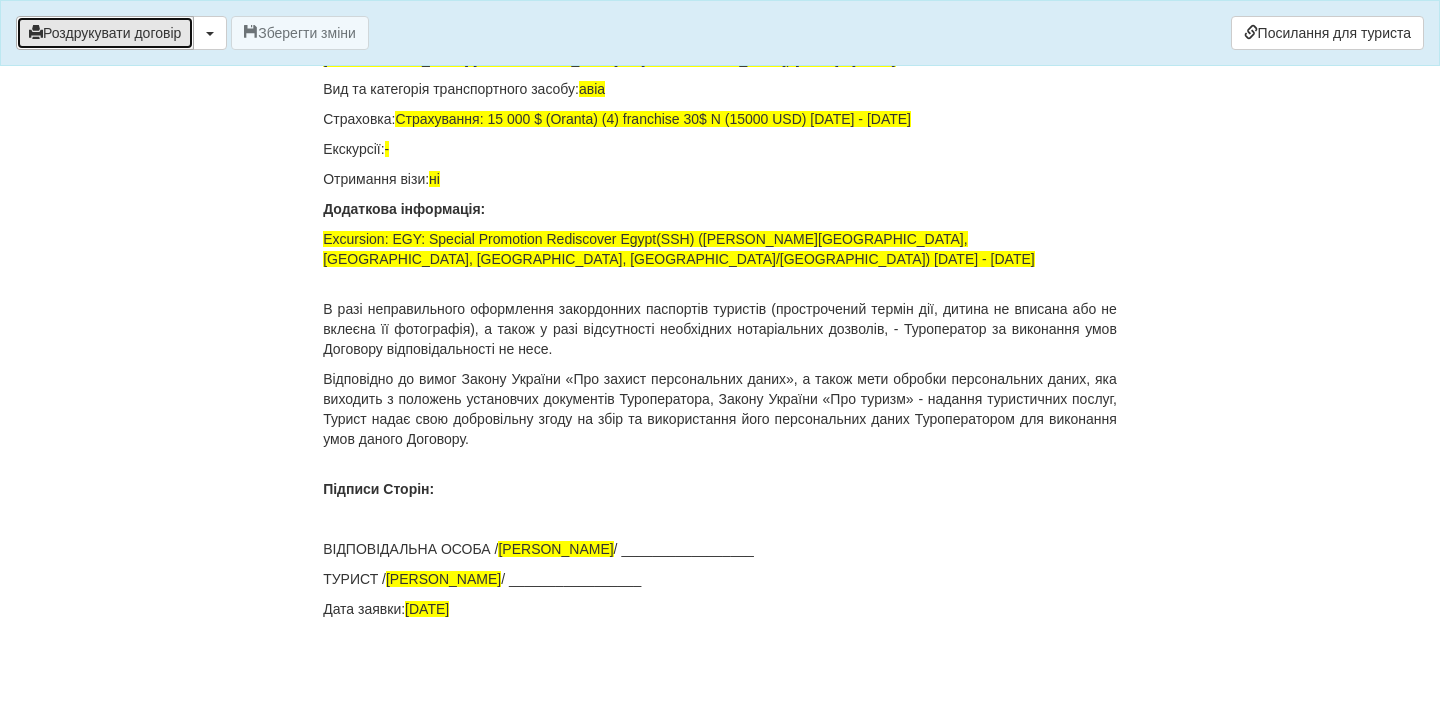 click on "Роздрукувати договір" at bounding box center (105, 33) 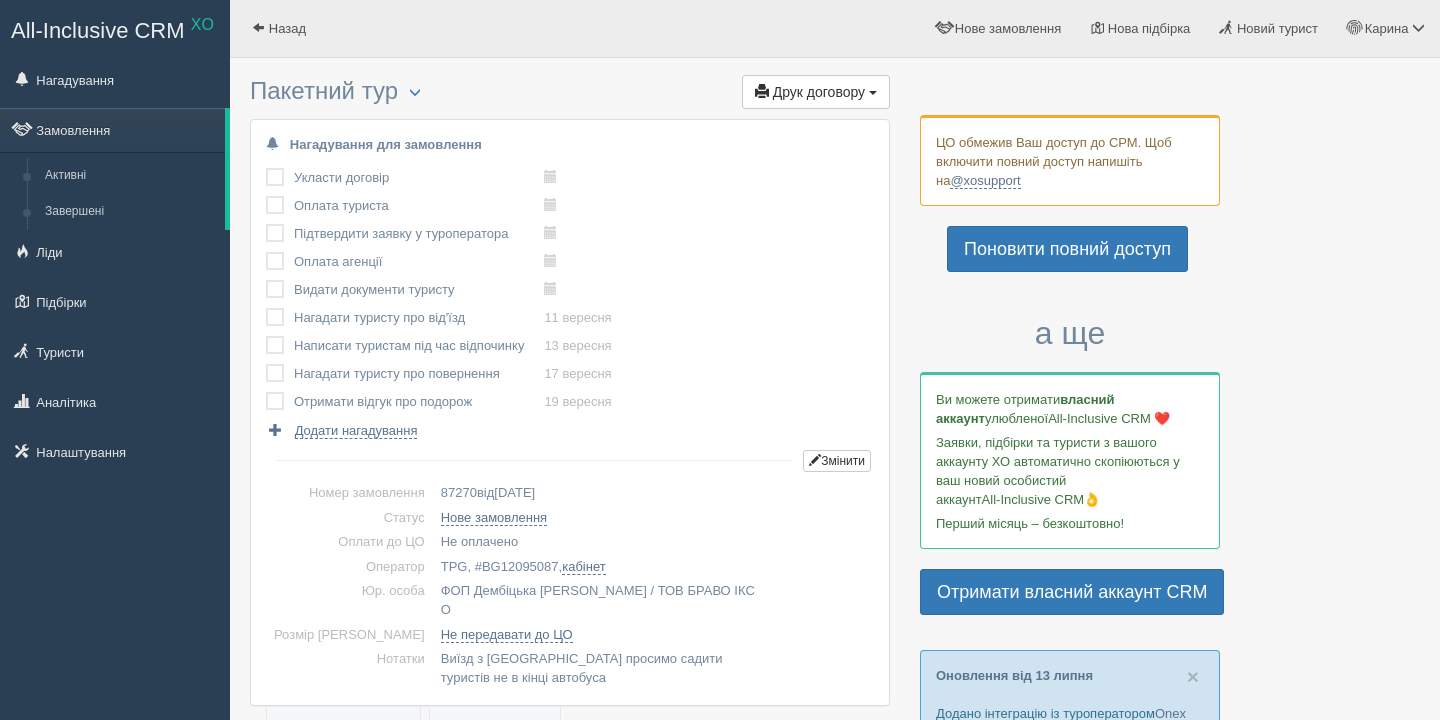scroll, scrollTop: 20, scrollLeft: 0, axis: vertical 